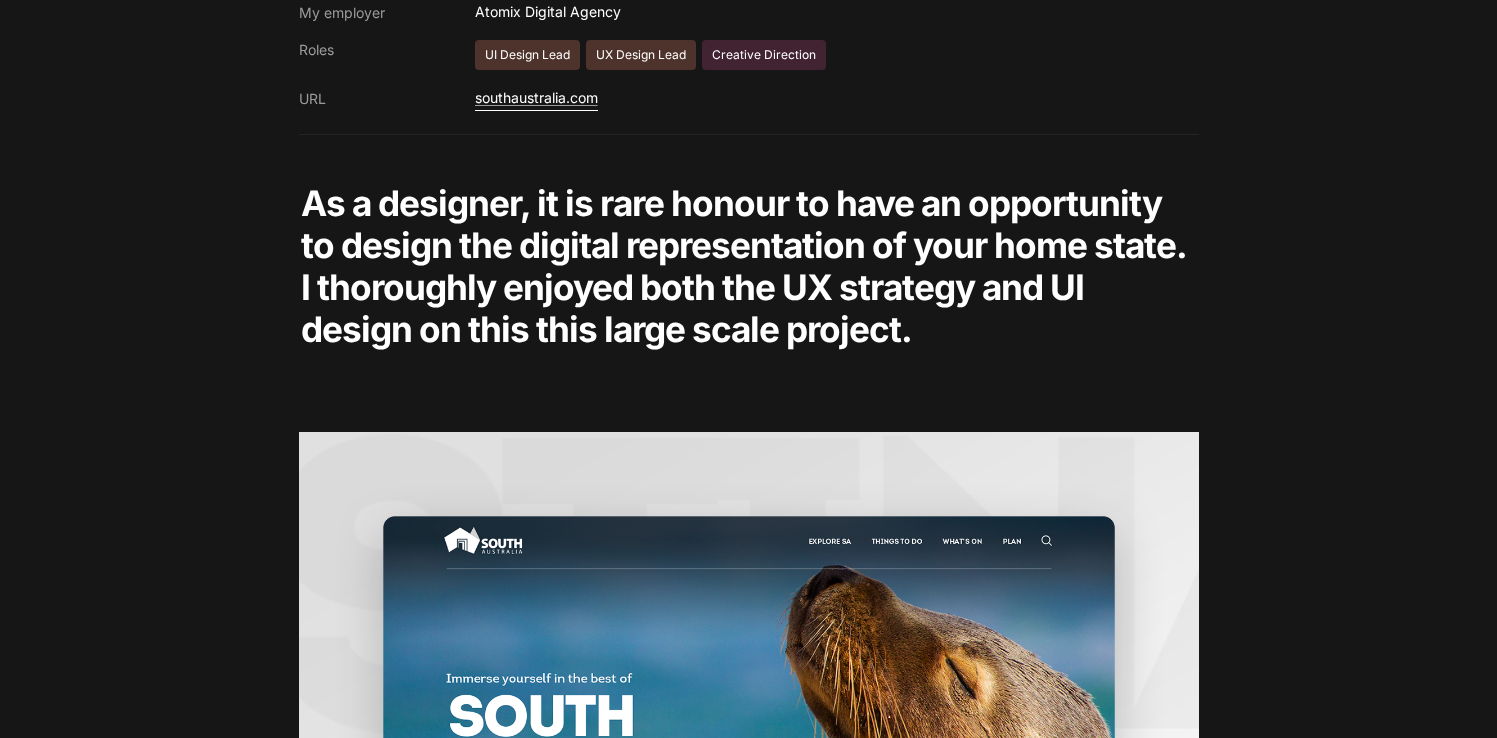 scroll, scrollTop: 0, scrollLeft: 0, axis: both 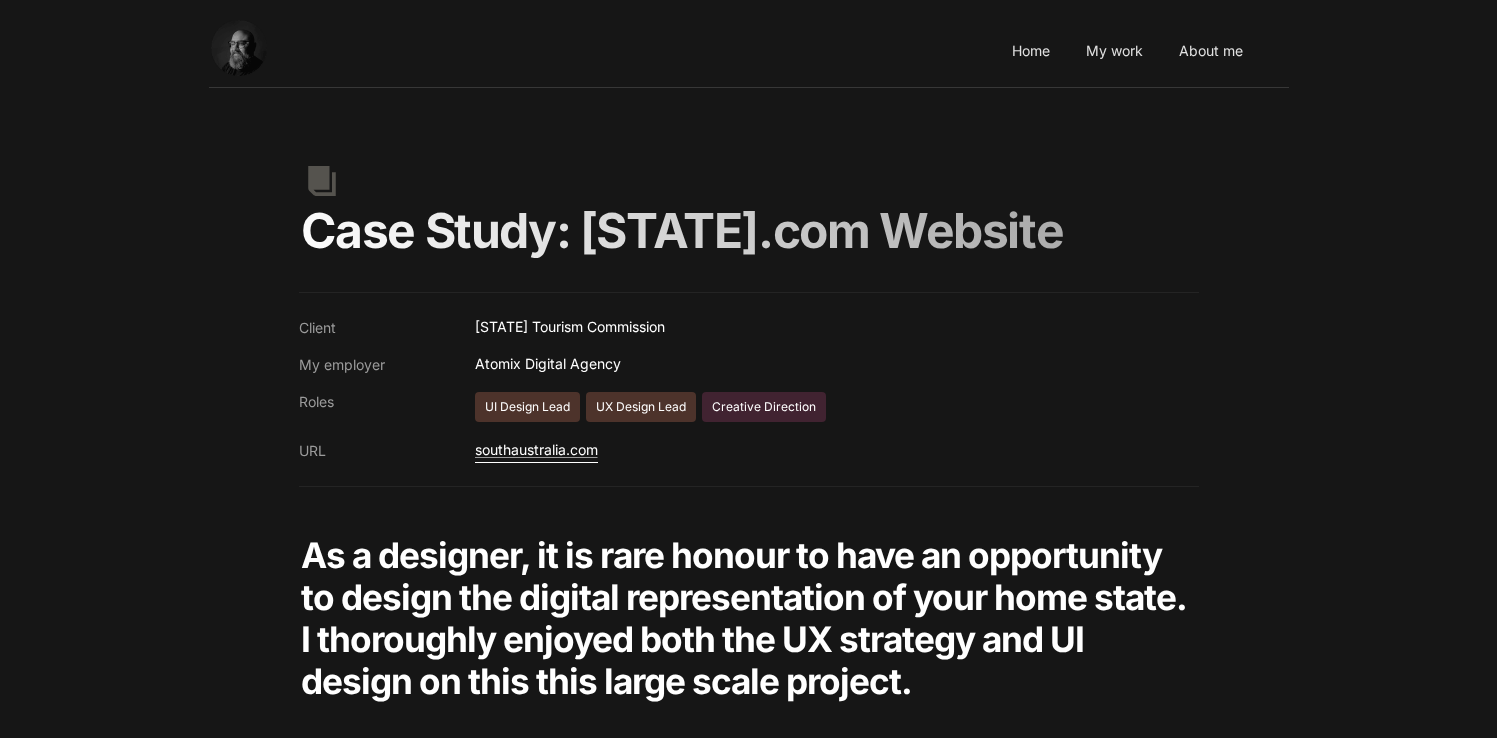 click at bounding box center (256, 48) 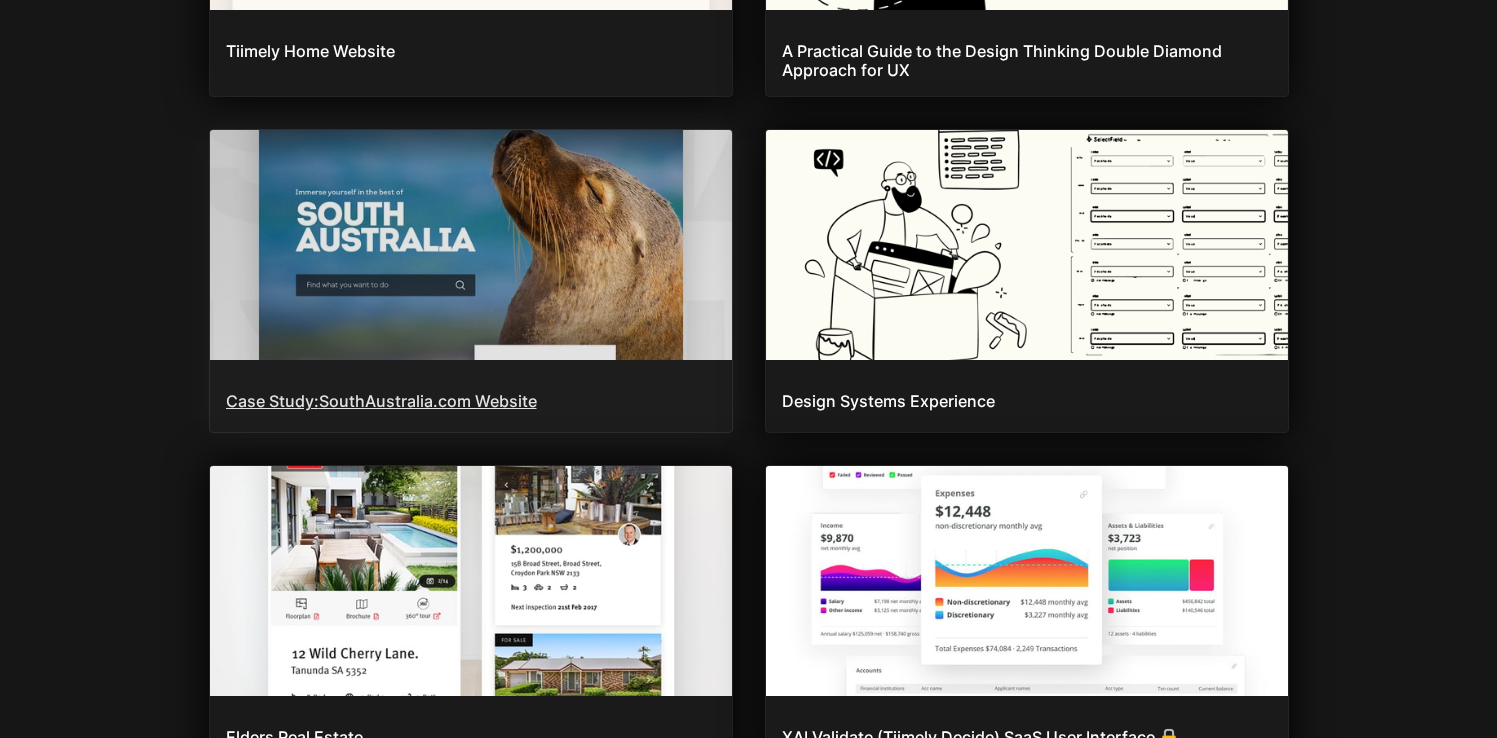 scroll, scrollTop: 2337, scrollLeft: 0, axis: vertical 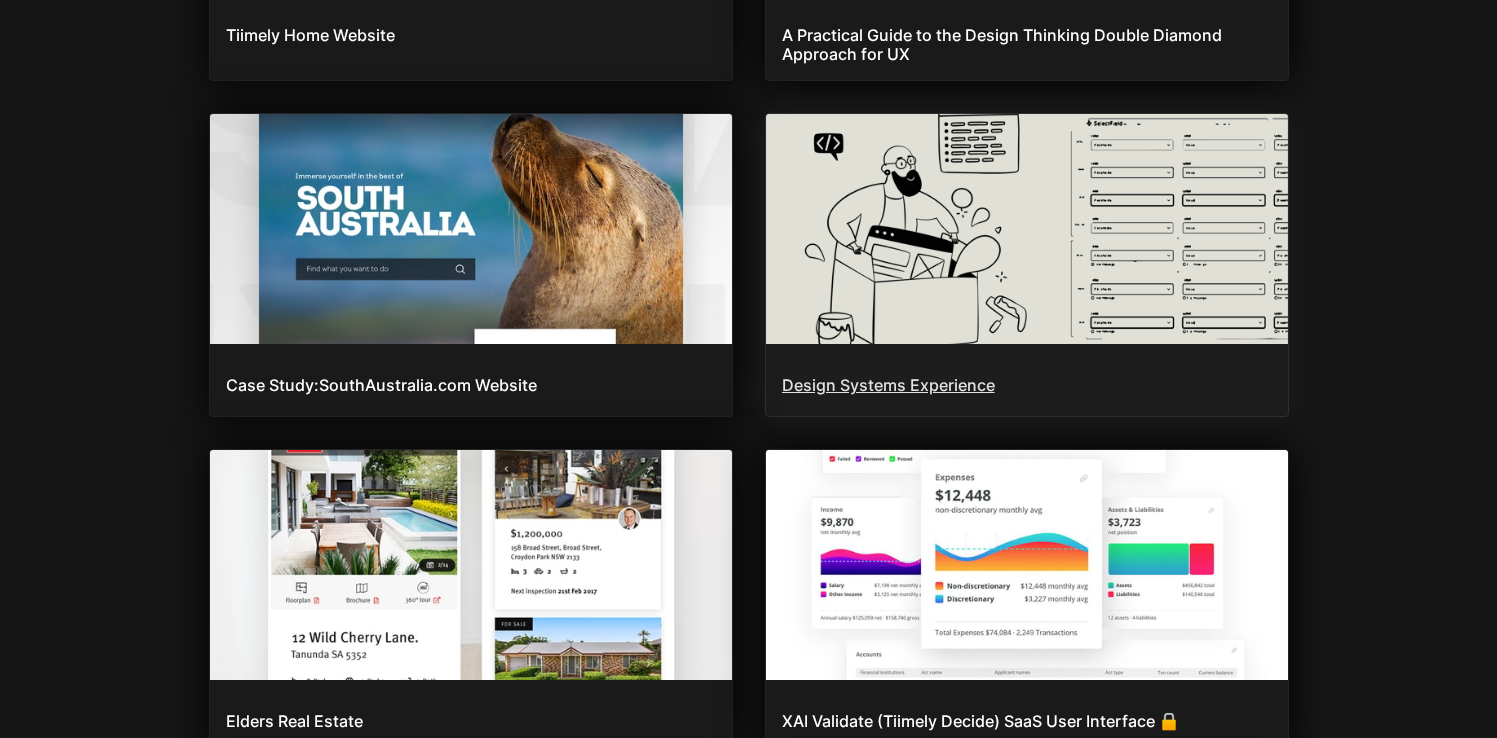 click on "Design Systems Experience" at bounding box center (1027, 265) 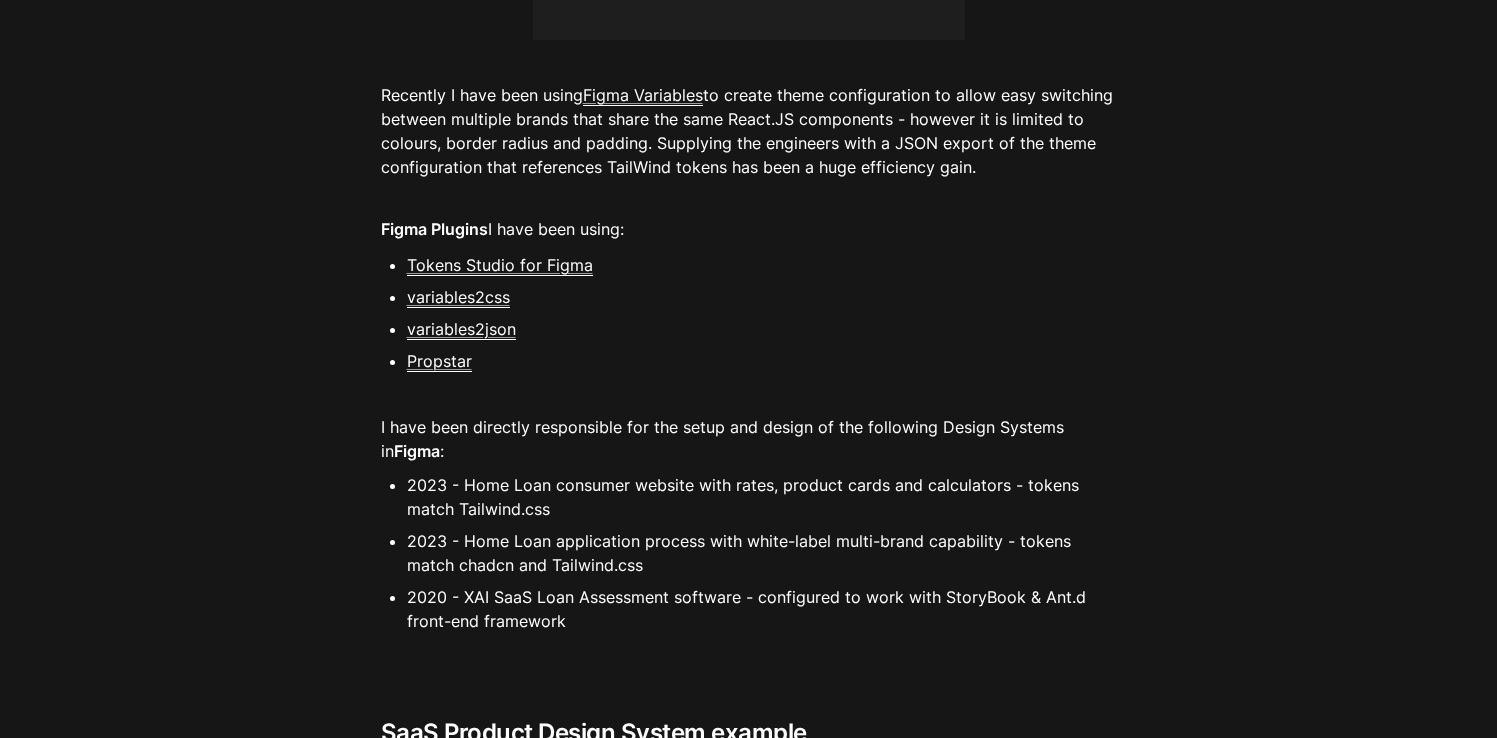 scroll, scrollTop: 4545, scrollLeft: 0, axis: vertical 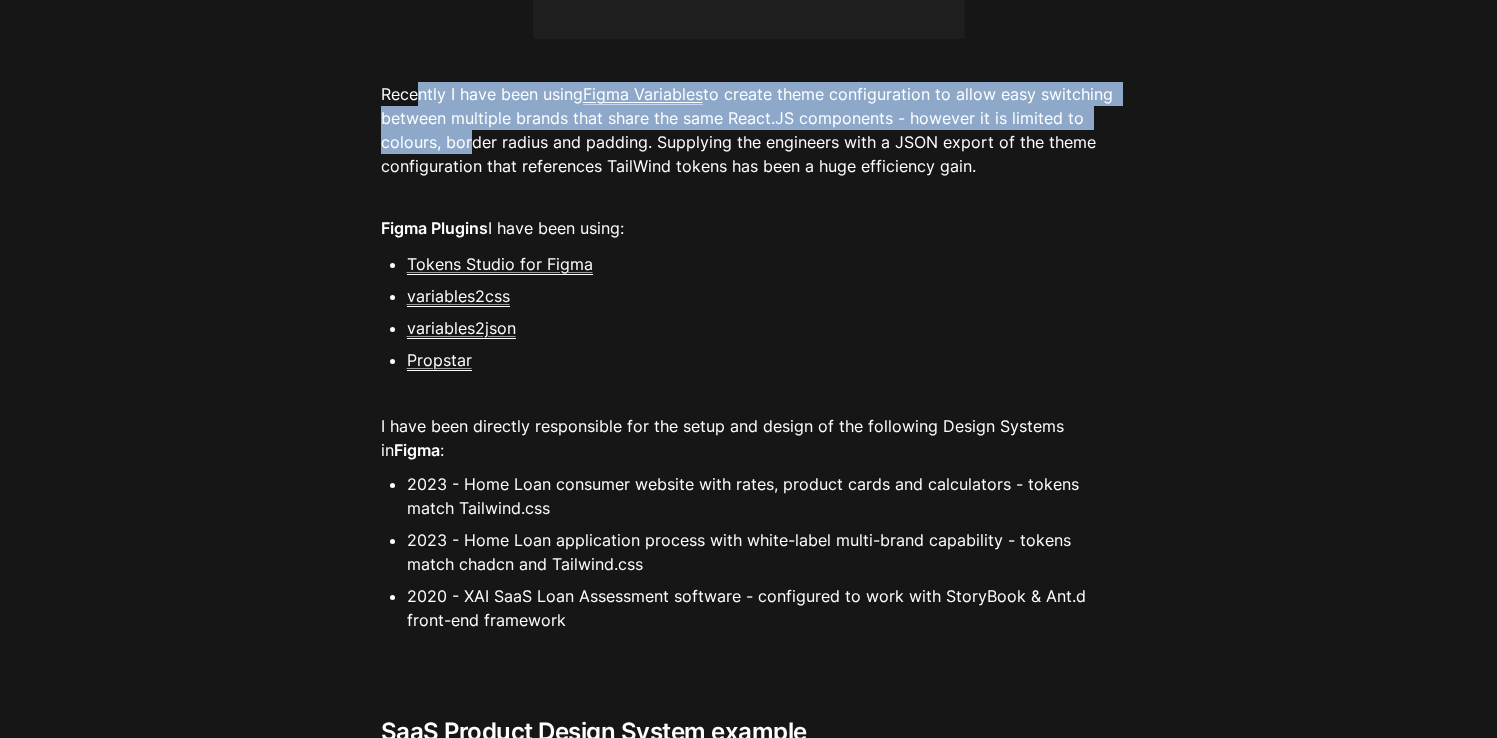 drag, startPoint x: 420, startPoint y: 95, endPoint x: 465, endPoint y: 149, distance: 70.292244 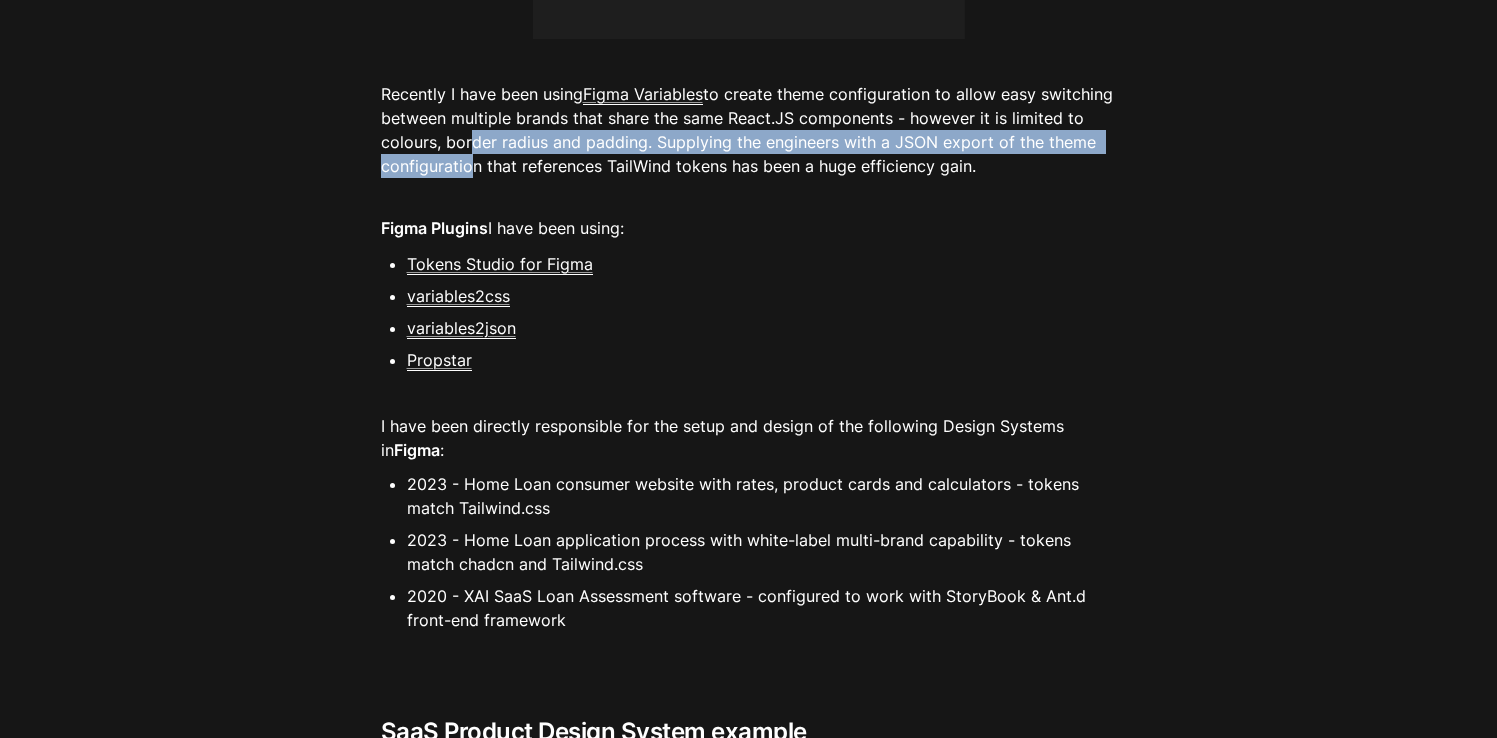 drag, startPoint x: 462, startPoint y: 139, endPoint x: 462, endPoint y: 159, distance: 20 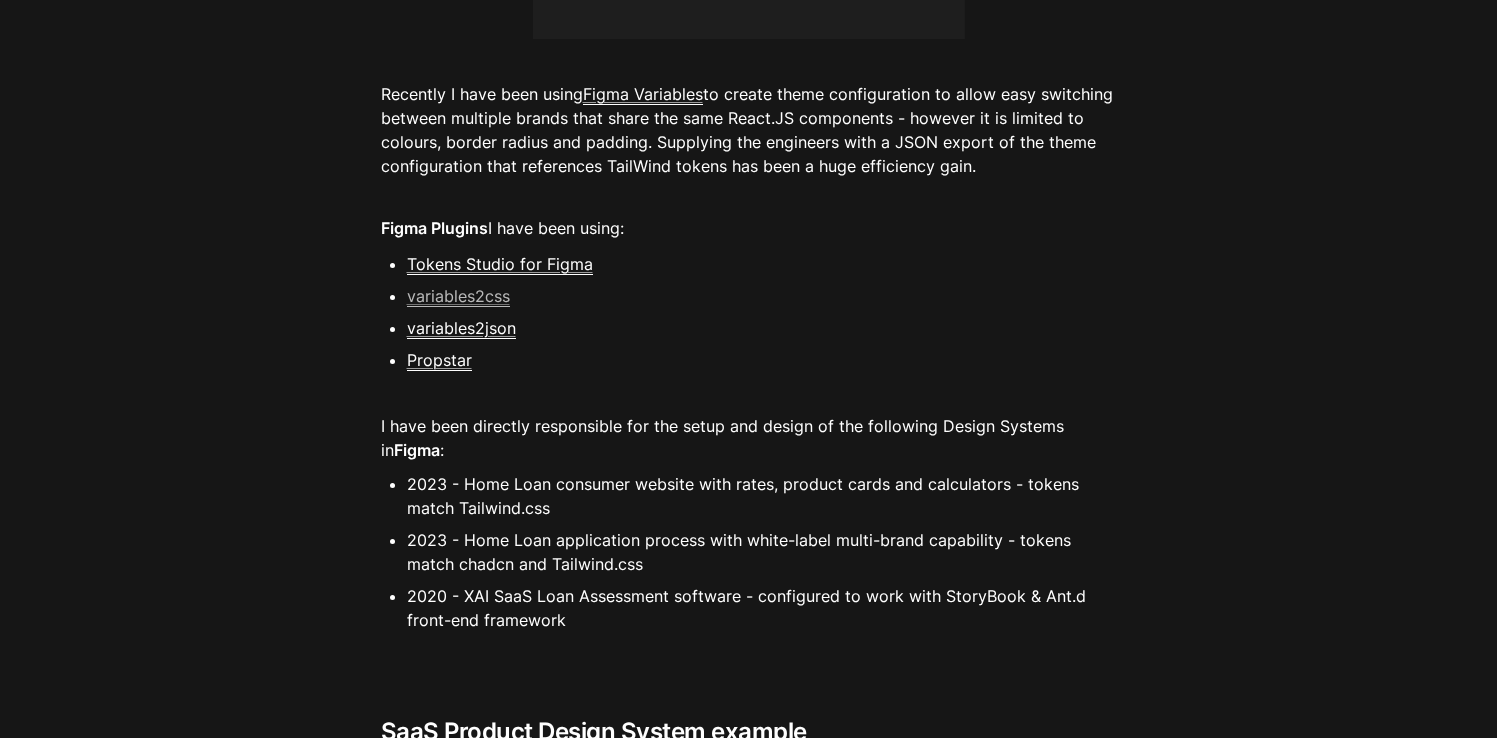 click on "variables2css" at bounding box center (458, 296) 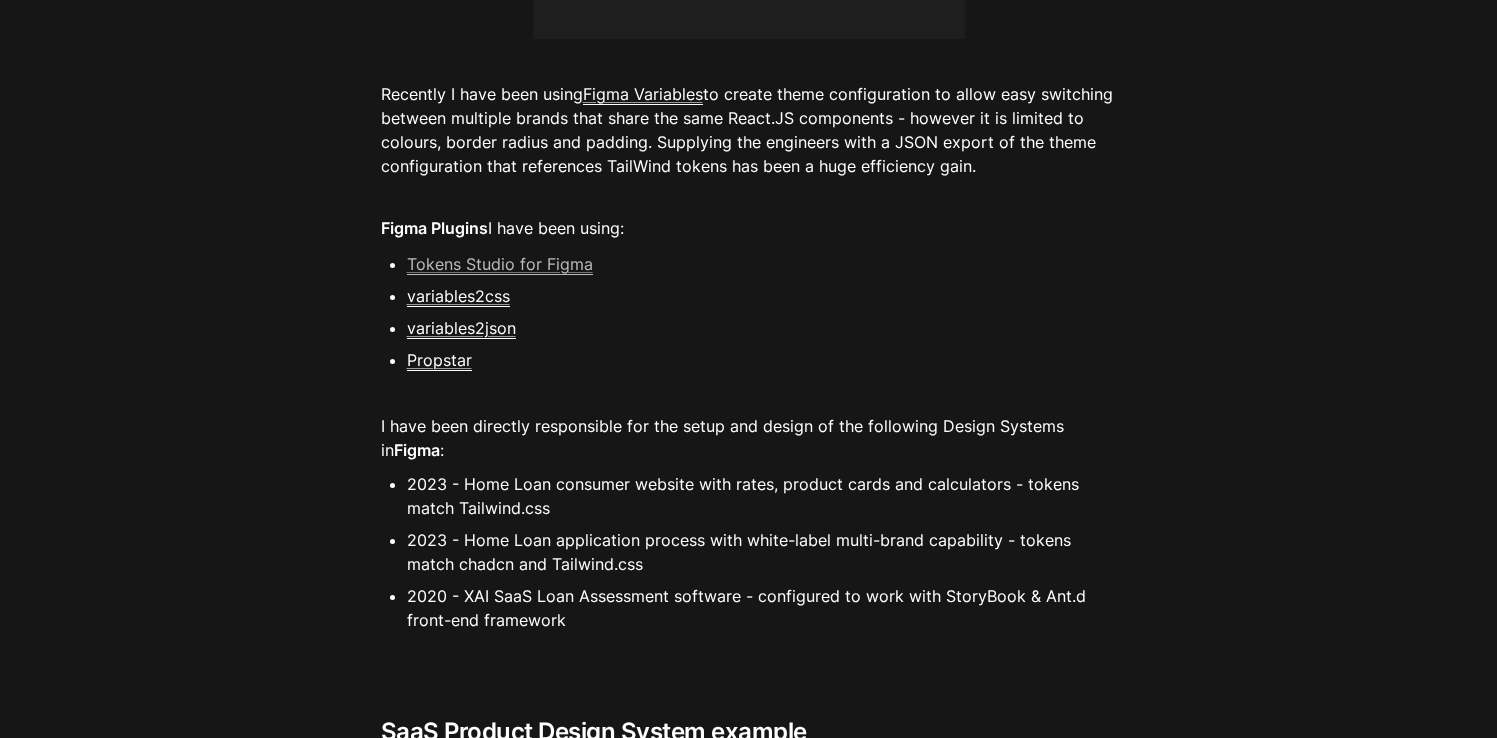 click on "Tokens Studio for Figma" at bounding box center (500, 264) 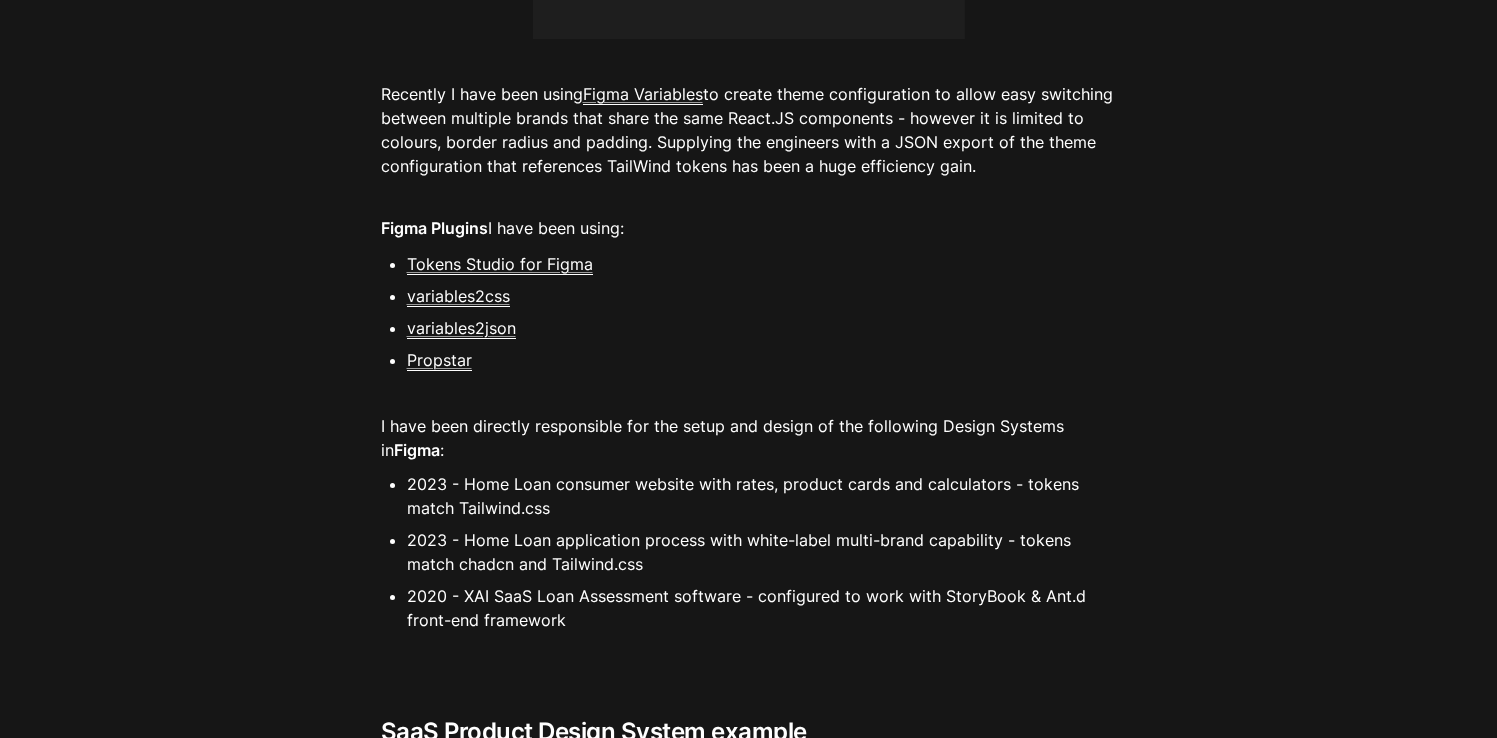 click on "Tokens Studio for Figma" at bounding box center [763, 264] 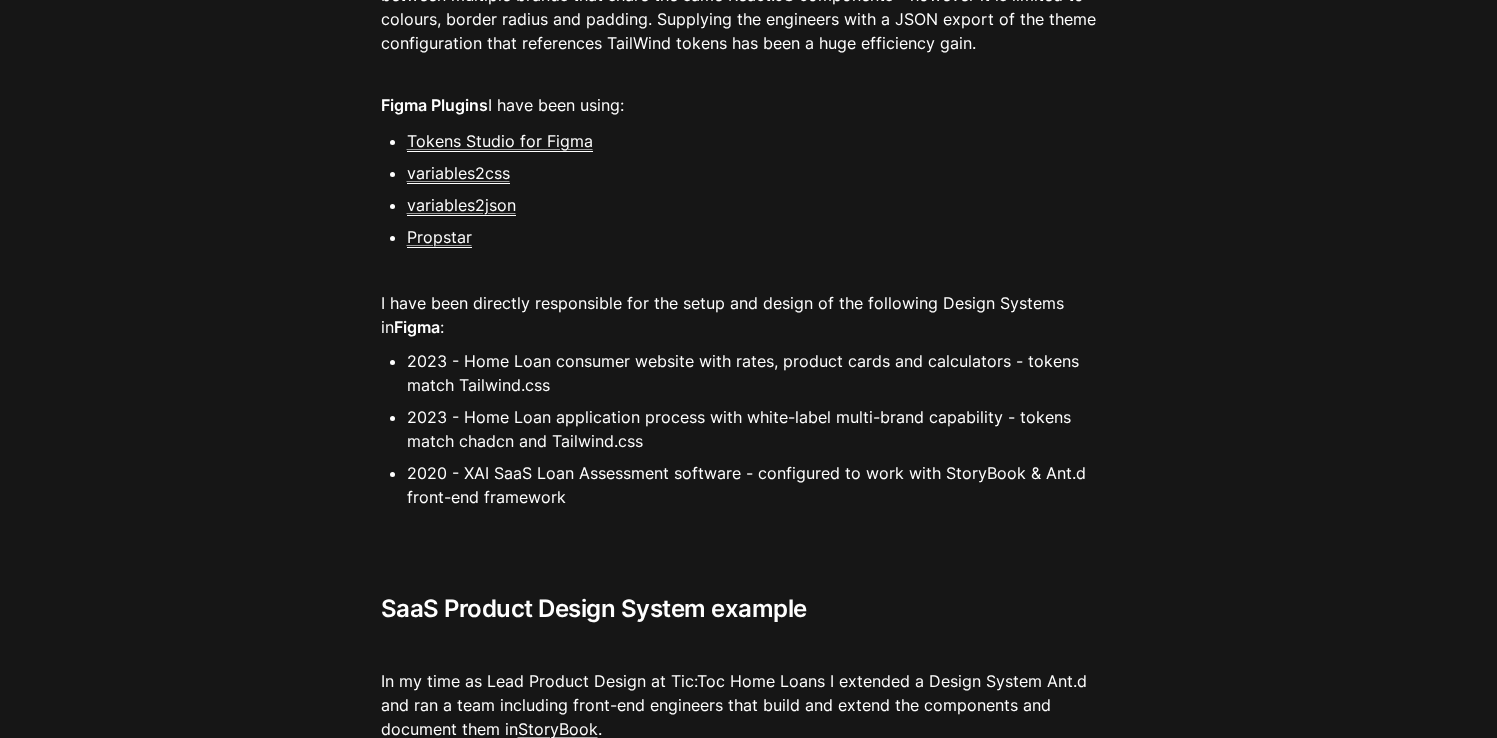 scroll, scrollTop: 4749, scrollLeft: 0, axis: vertical 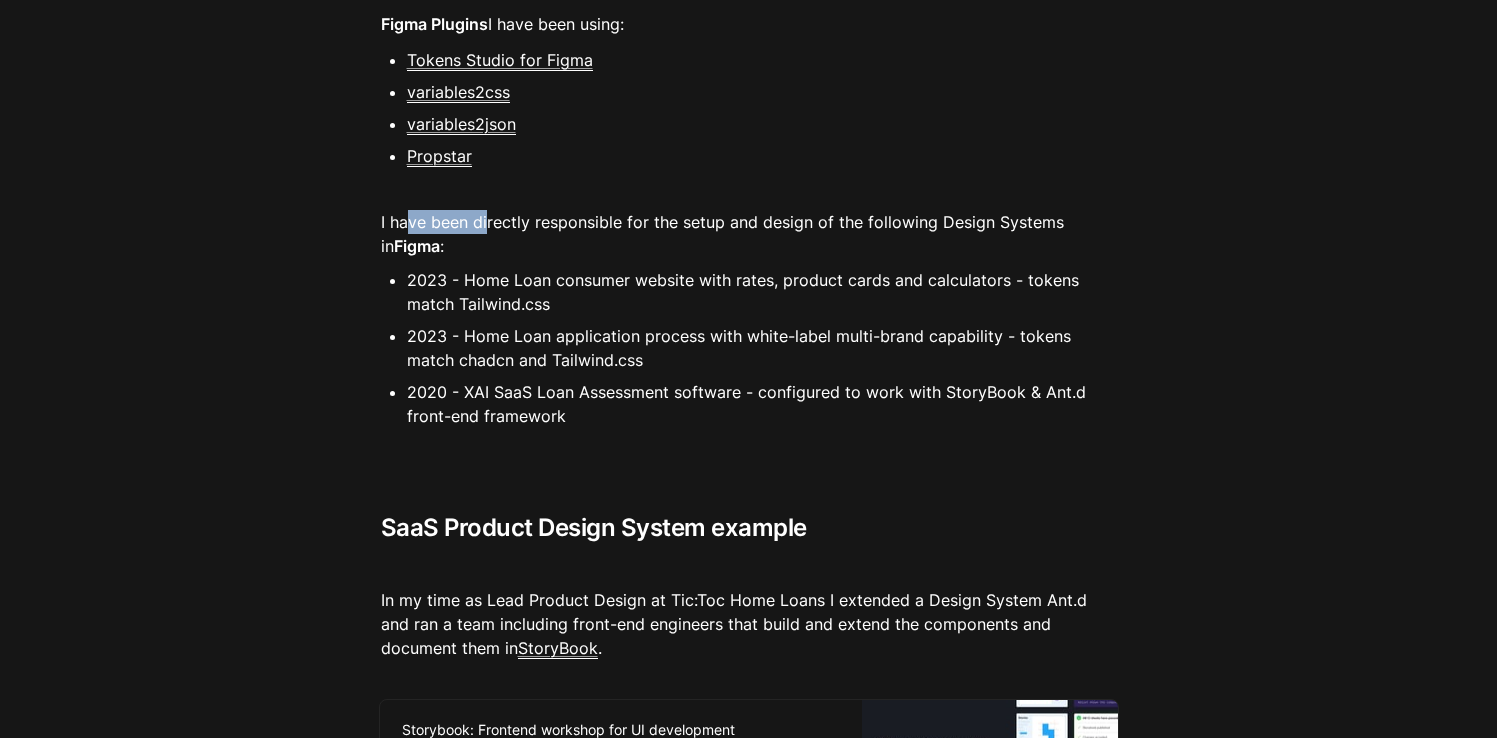 drag, startPoint x: 410, startPoint y: 226, endPoint x: 488, endPoint y: 222, distance: 78.10249 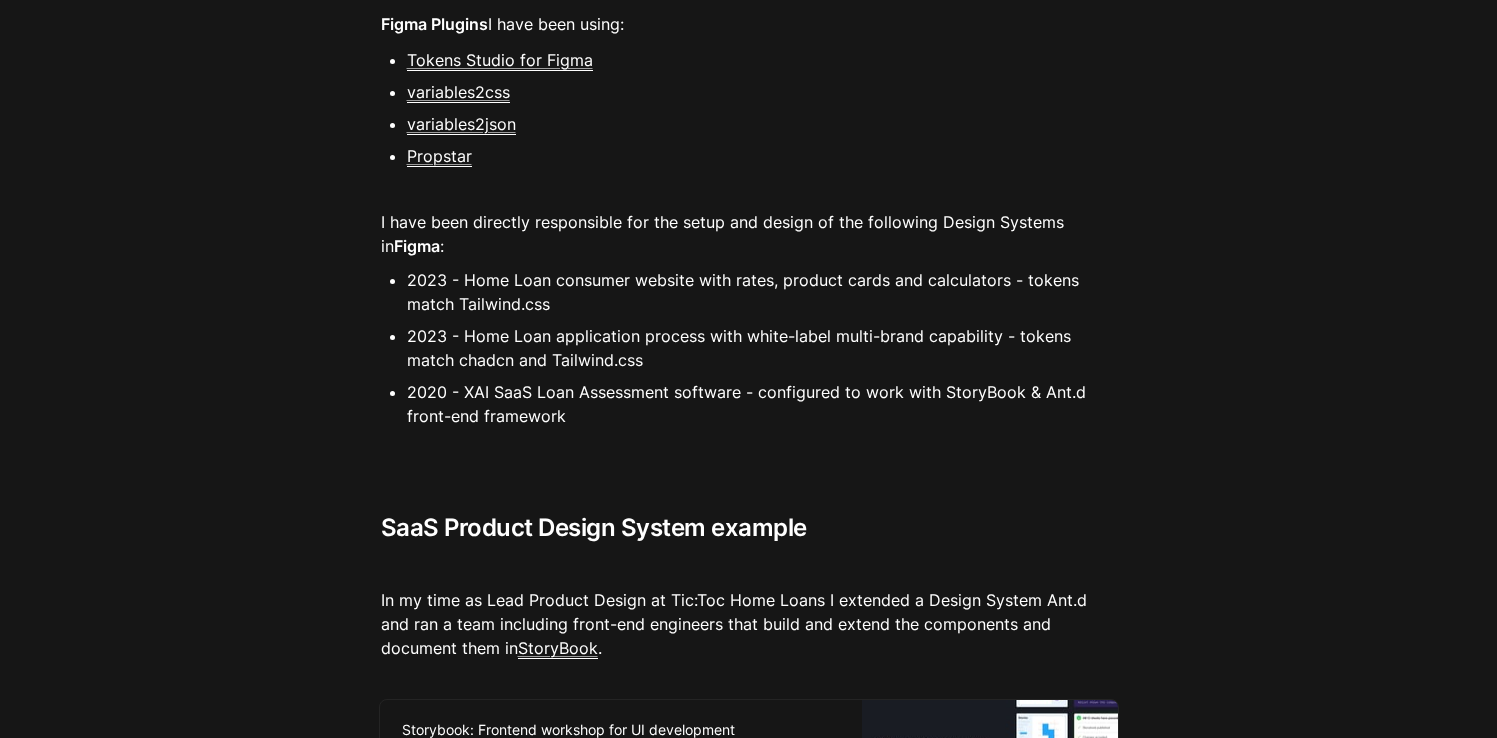 click on "2023 - Home Loan consumer website with rates, product cards and calculators - tokens match Tailwind.css 2023 - Home Loan application process with white-label multi-brand capability - tokens match chadcn and Tailwind.css 2020 - XAI SaaS Loan Assessment software - configured to work with StoryBook & Ant.d front-end framework" at bounding box center (749, 348) 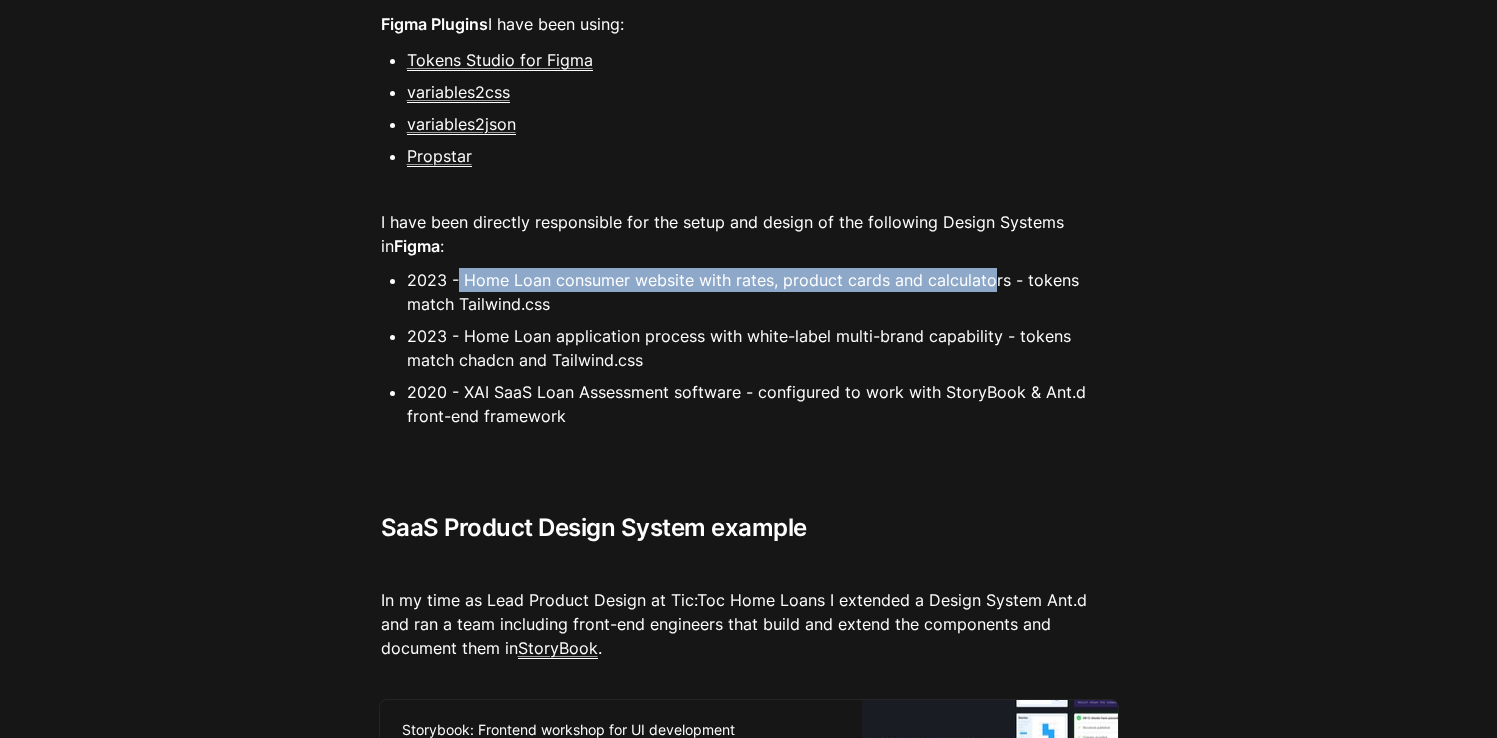 drag, startPoint x: 459, startPoint y: 285, endPoint x: 990, endPoint y: 285, distance: 531 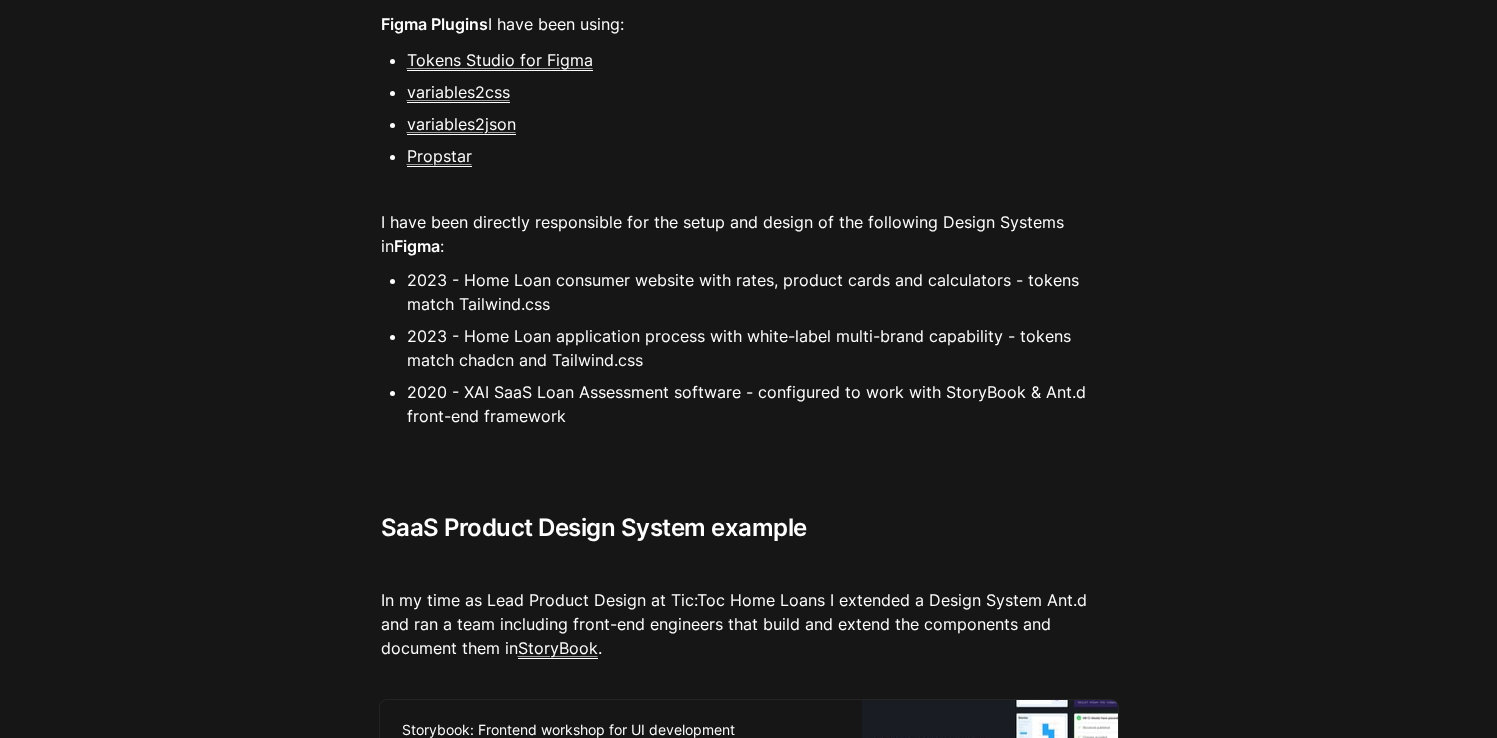 click on "2023 - Home Loan consumer website with rates, product cards and calculators - tokens match Tailwind.css" at bounding box center [763, 292] 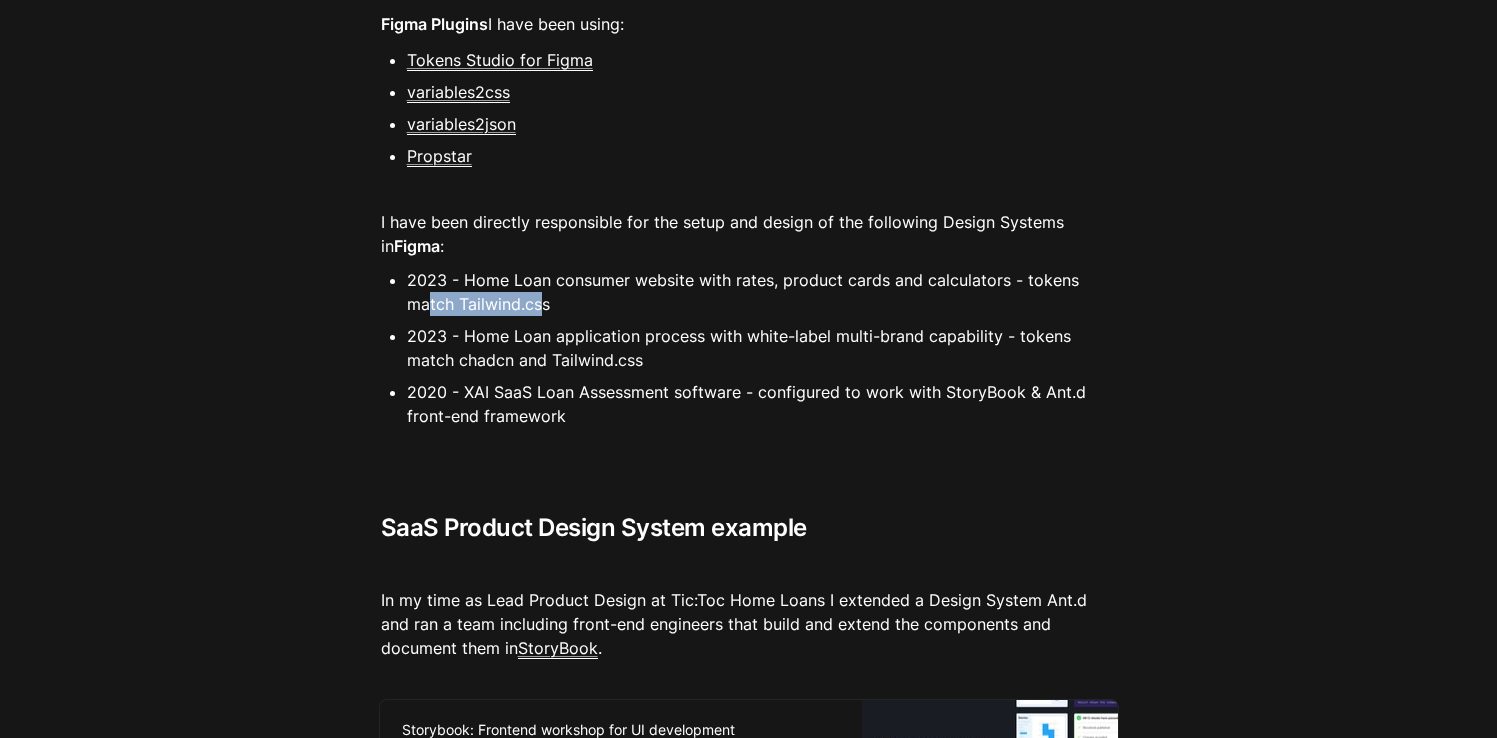 drag, startPoint x: 471, startPoint y: 302, endPoint x: 541, endPoint y: 300, distance: 70.028564 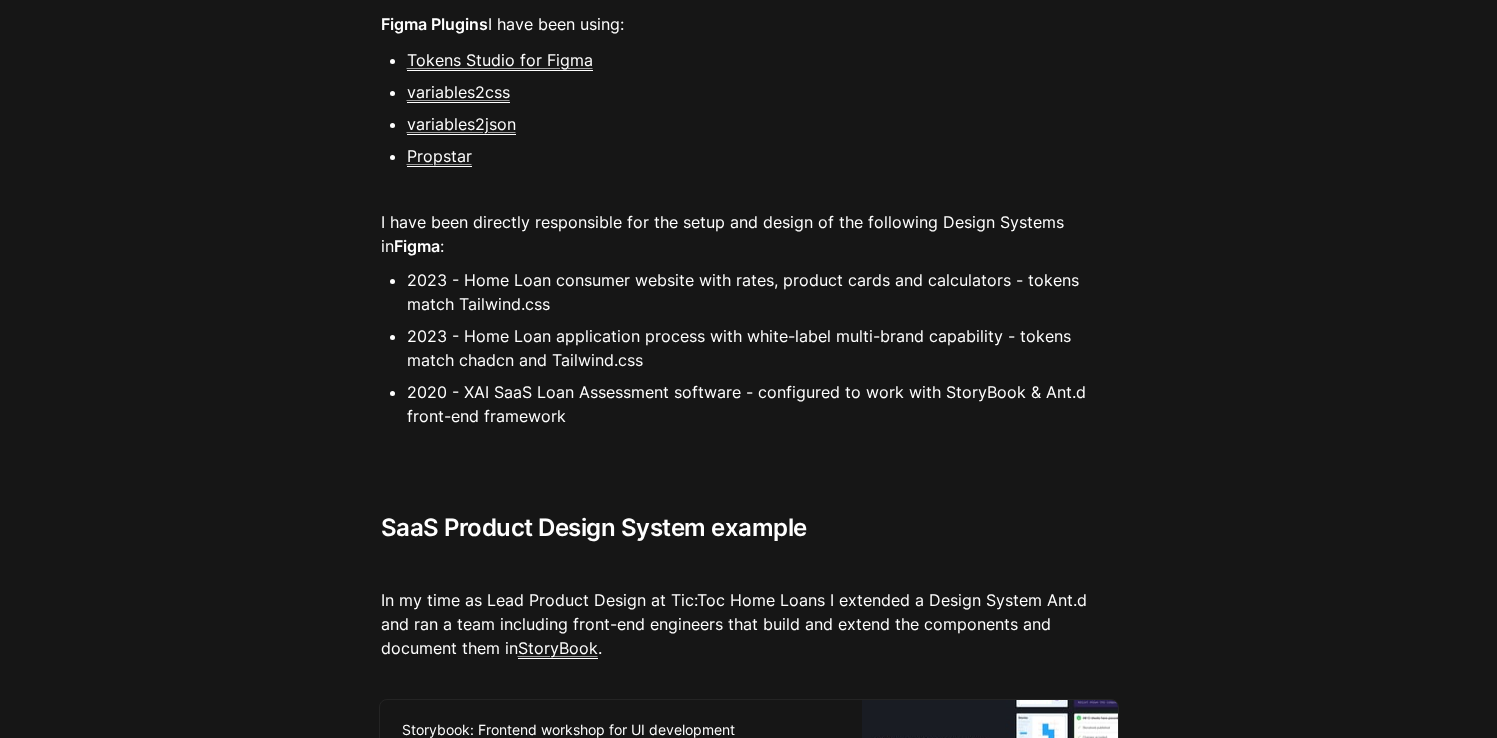 click on "2023 - Home Loan application process with white-label multi-brand capability - tokens match chadcn and Tailwind.css" at bounding box center [763, 348] 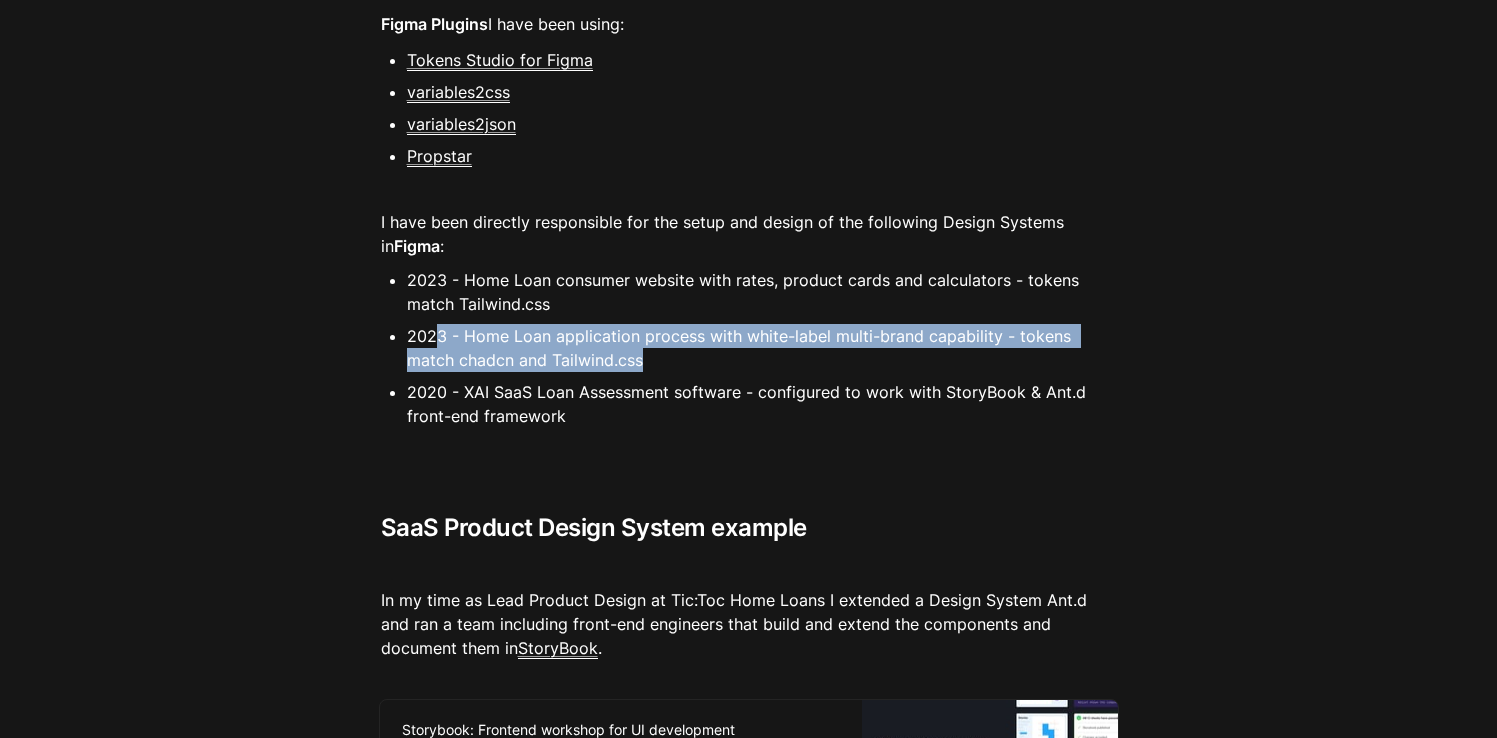 drag, startPoint x: 458, startPoint y: 330, endPoint x: 605, endPoint y: 349, distance: 148.22281 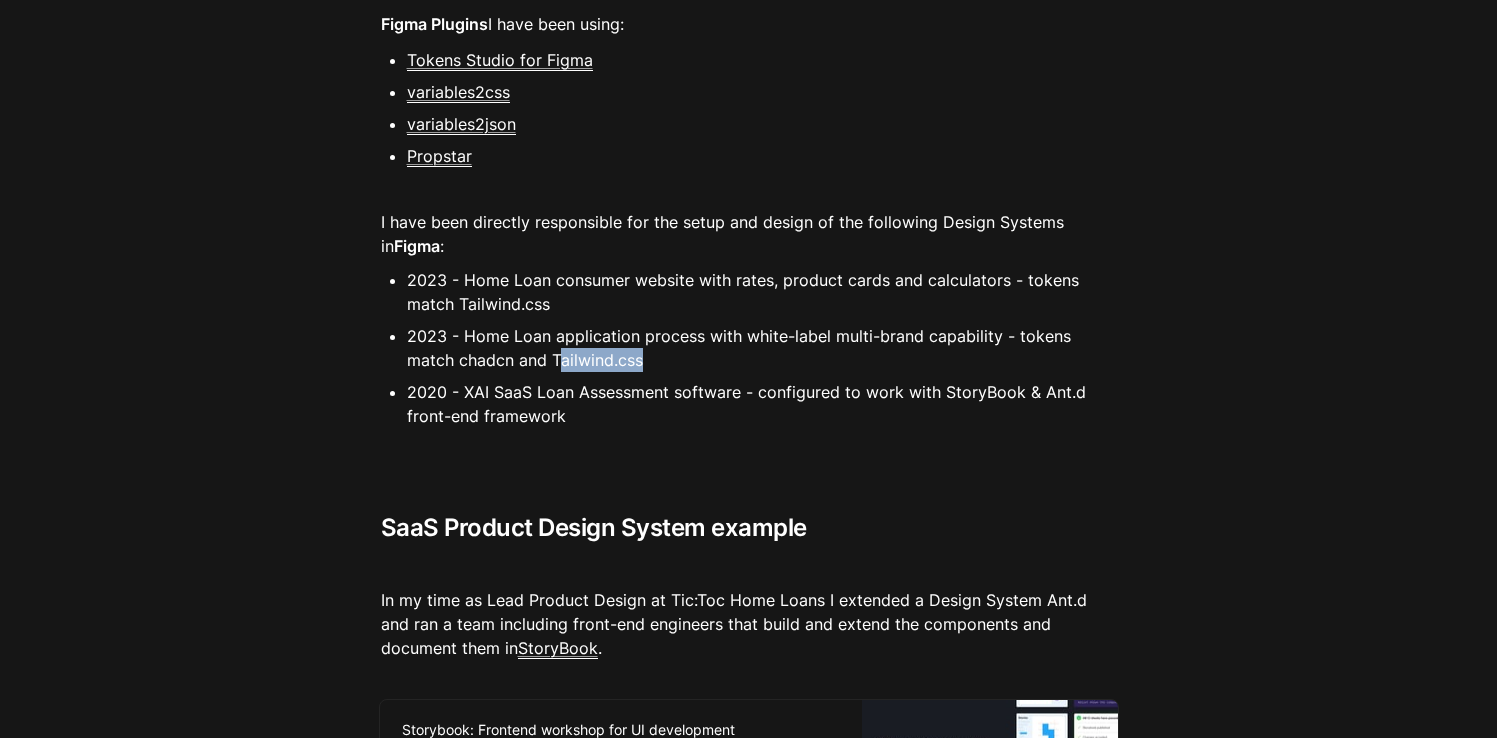 drag, startPoint x: 595, startPoint y: 359, endPoint x: 507, endPoint y: 359, distance: 88 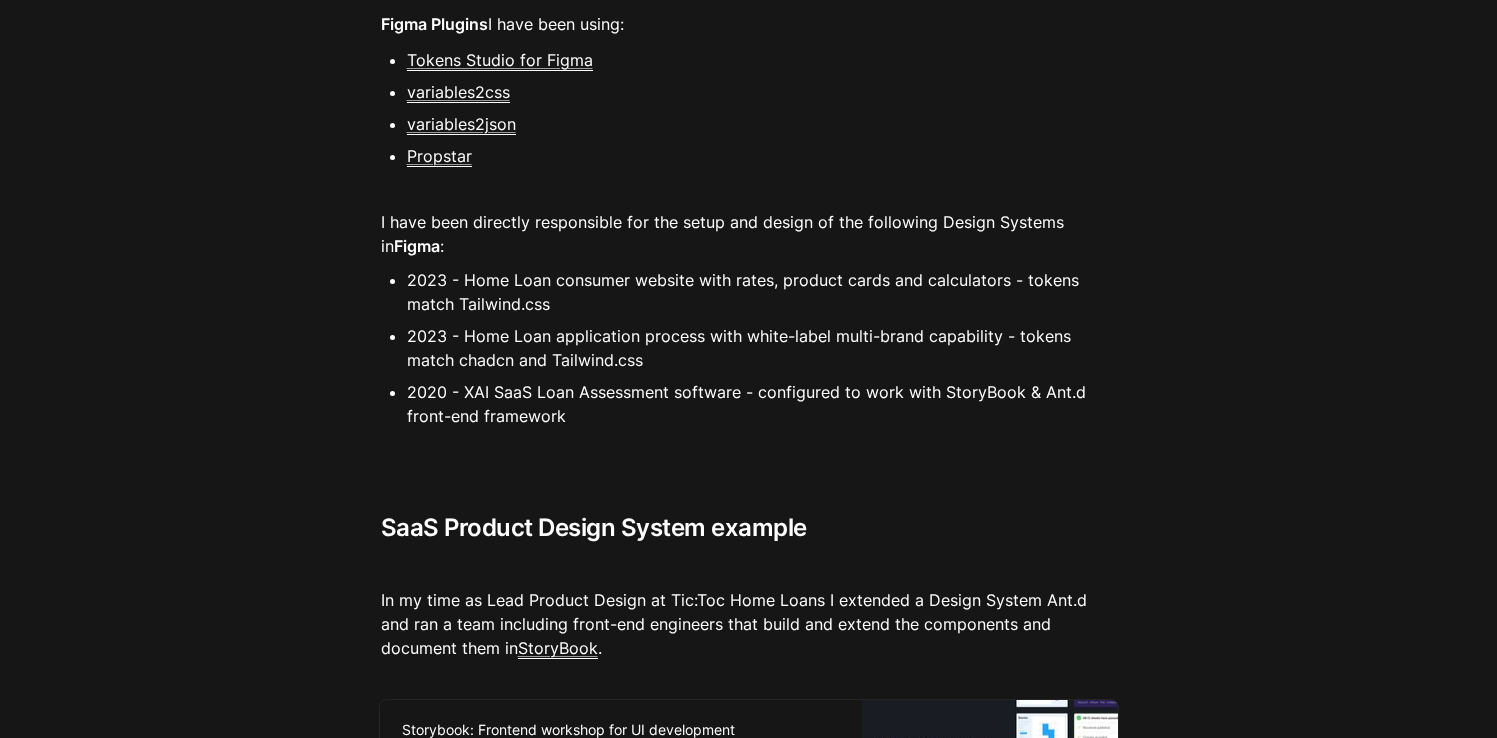 click on "2023 - Home Loan application process with white-label multi-brand capability - tokens match chadcn and Tailwind.css" at bounding box center [763, 348] 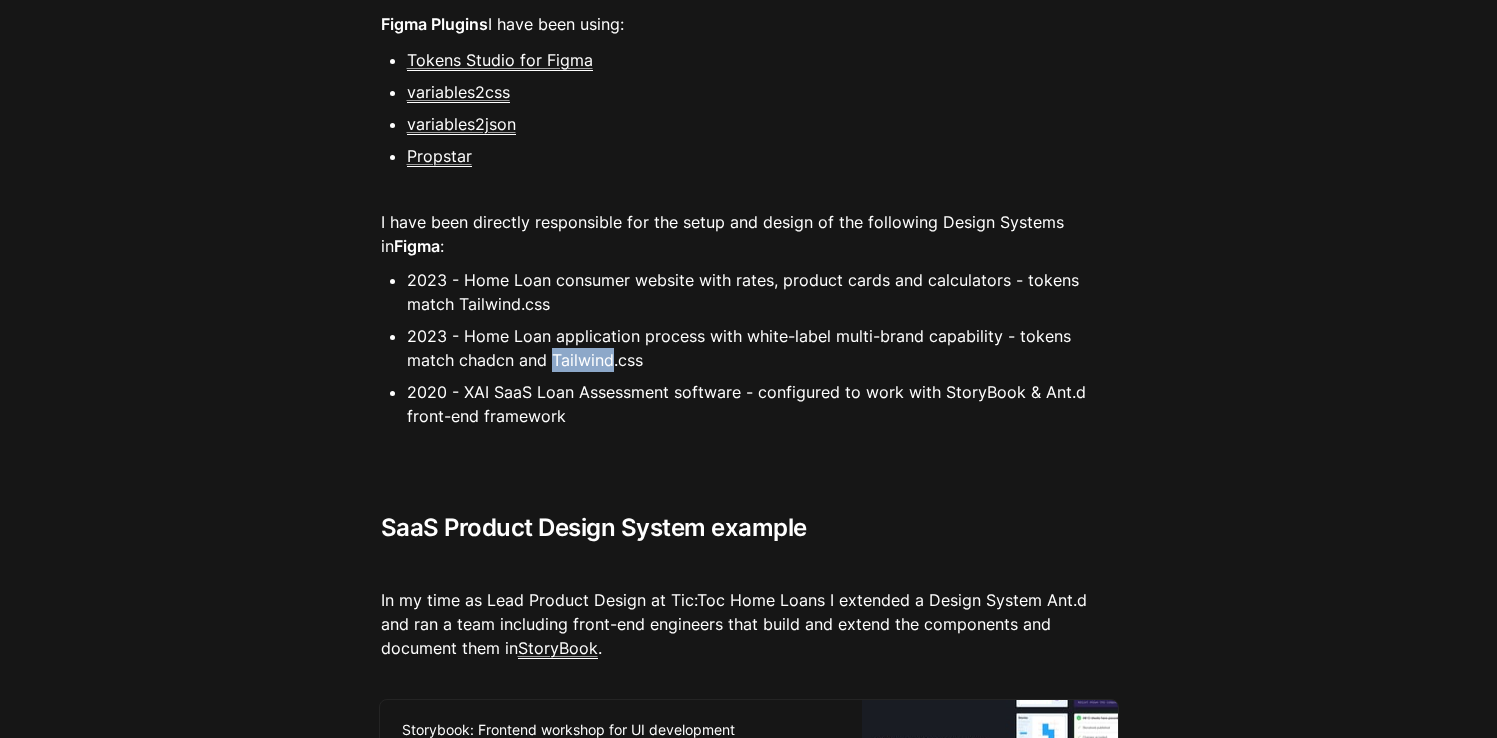drag, startPoint x: 502, startPoint y: 360, endPoint x: 558, endPoint y: 355, distance: 56.22277 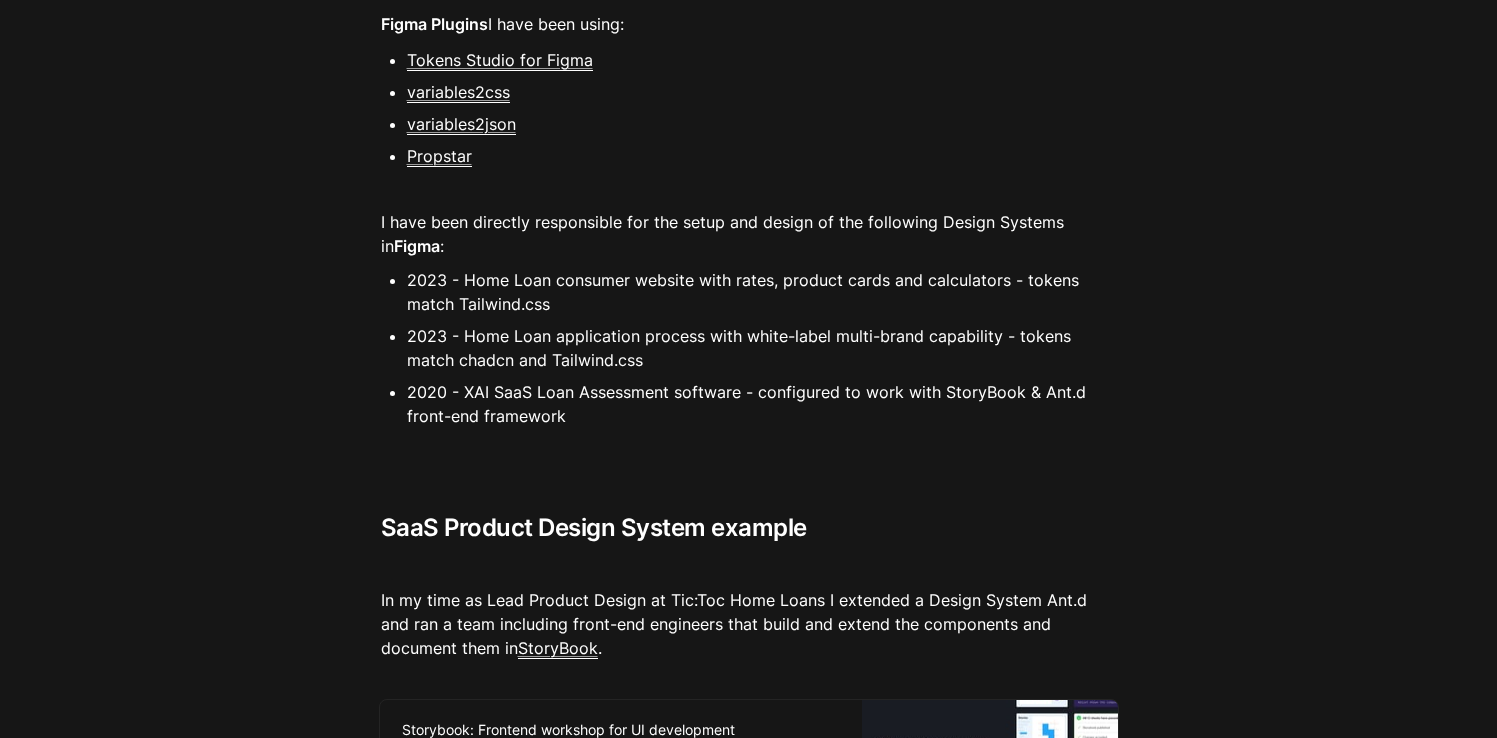 click on "2023 - Home Loan consumer website with rates, product cards and calculators - tokens match Tailwind.css" at bounding box center [763, 292] 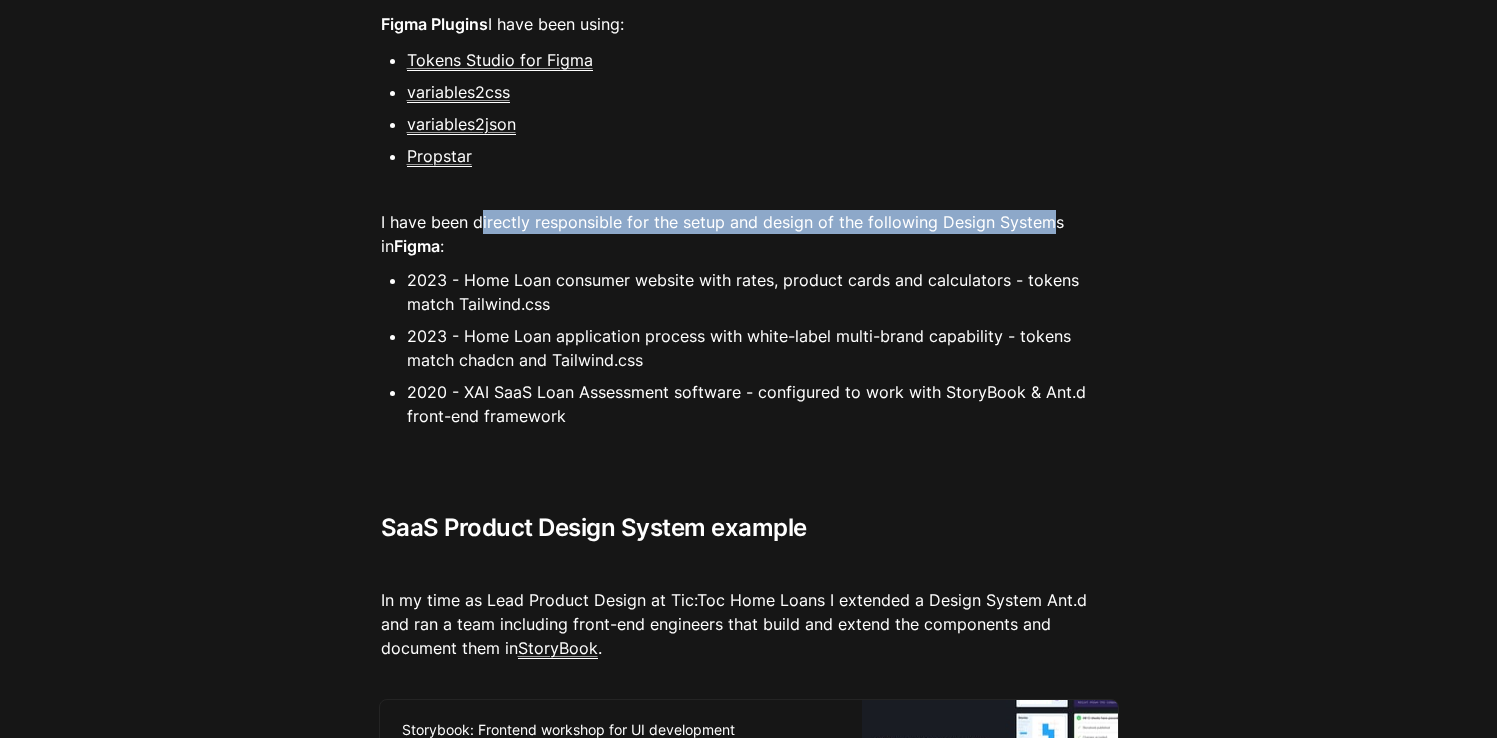 drag, startPoint x: 564, startPoint y: 227, endPoint x: 1043, endPoint y: 218, distance: 479.08453 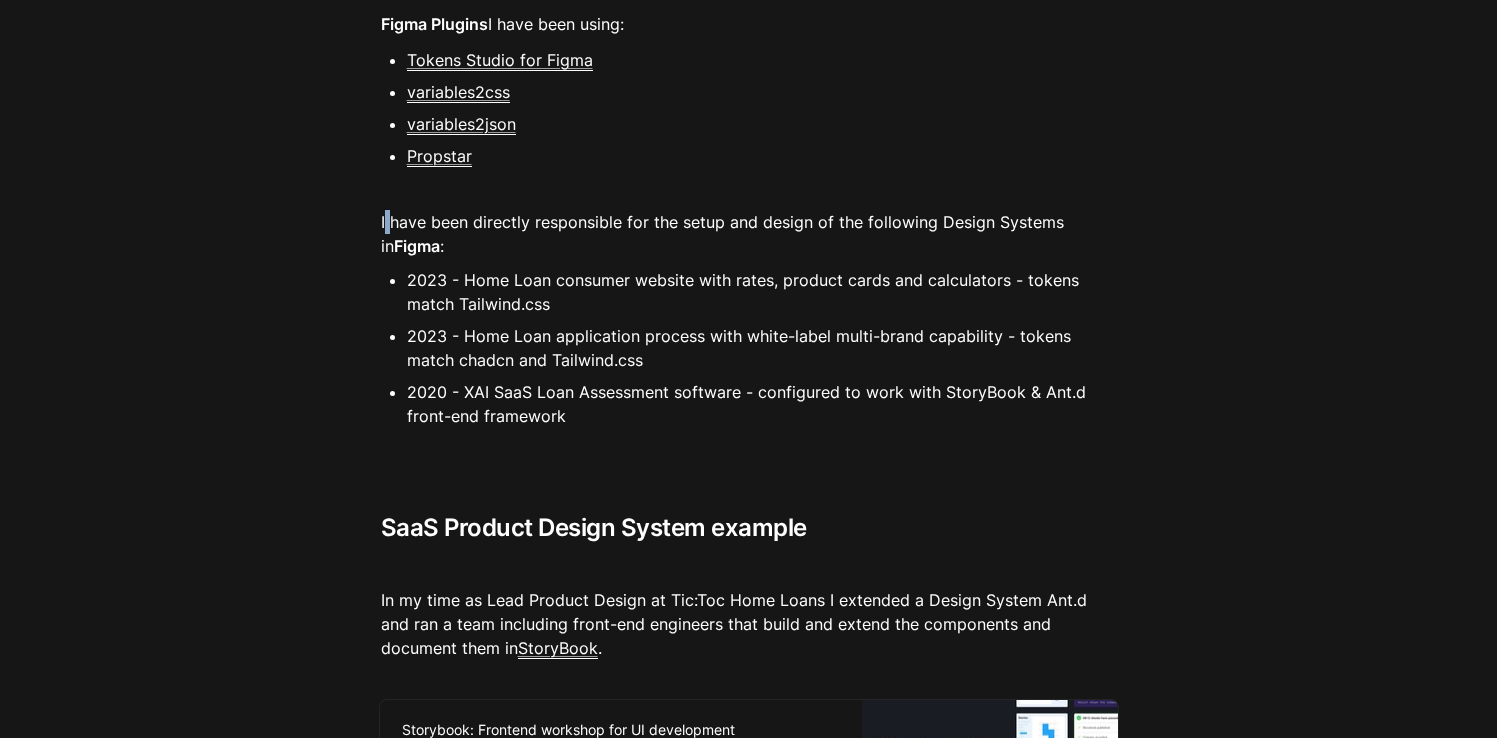 click on "I have been directly responsible for the setup and design of the following Design Systems in  Figma :" at bounding box center [749, 234] 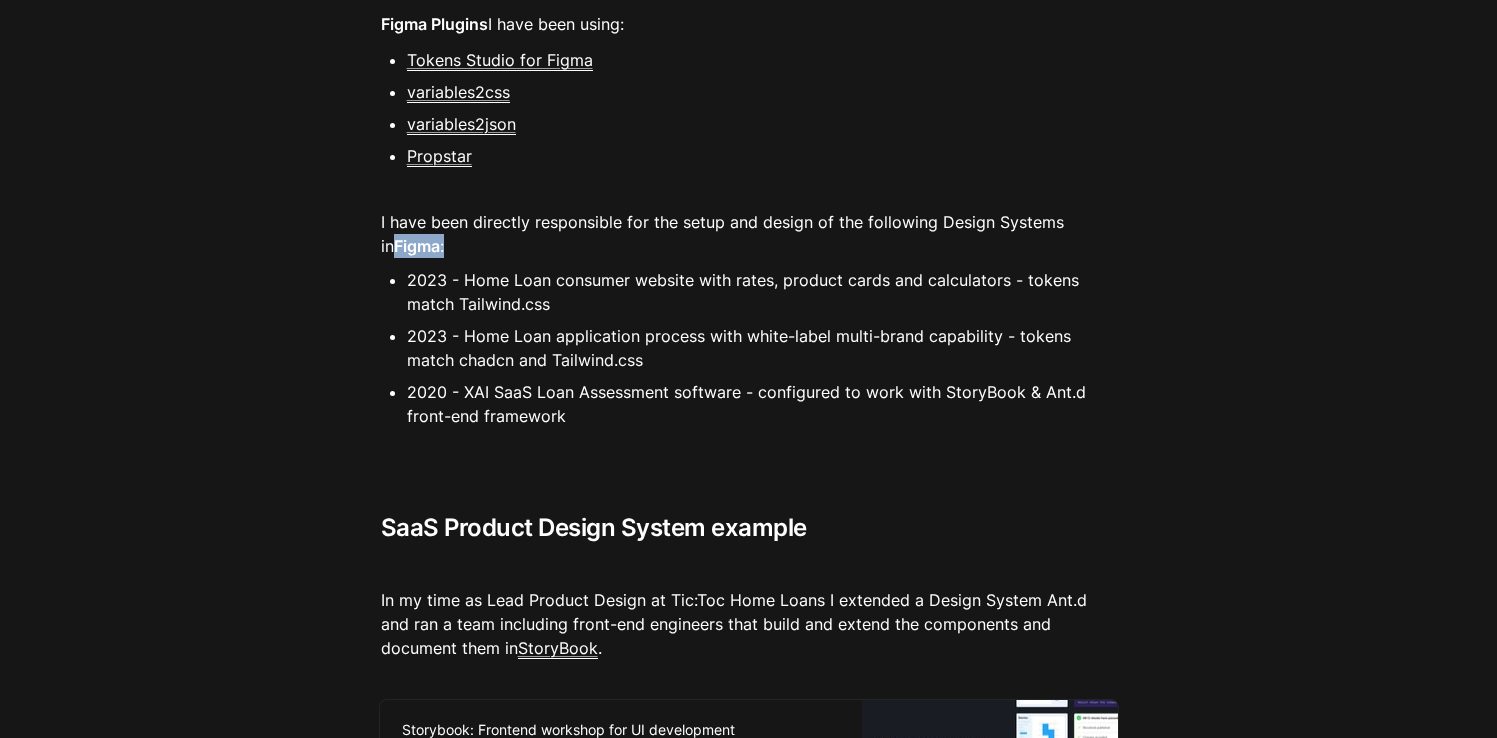 drag, startPoint x: 399, startPoint y: 238, endPoint x: 467, endPoint y: 240, distance: 68.0294 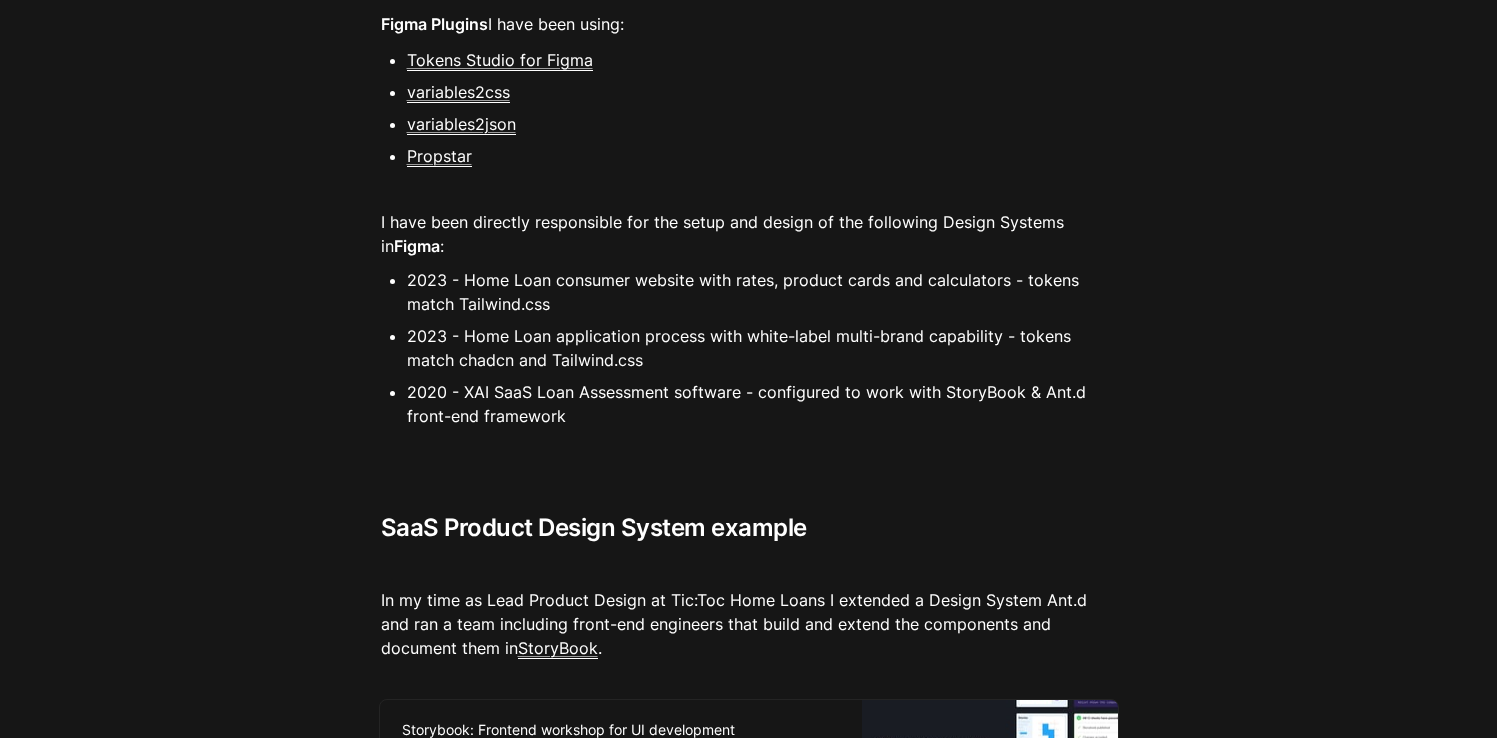 click on "I have been directly responsible for the setup and design of the following Design Systems in  Figma :" at bounding box center (749, 234) 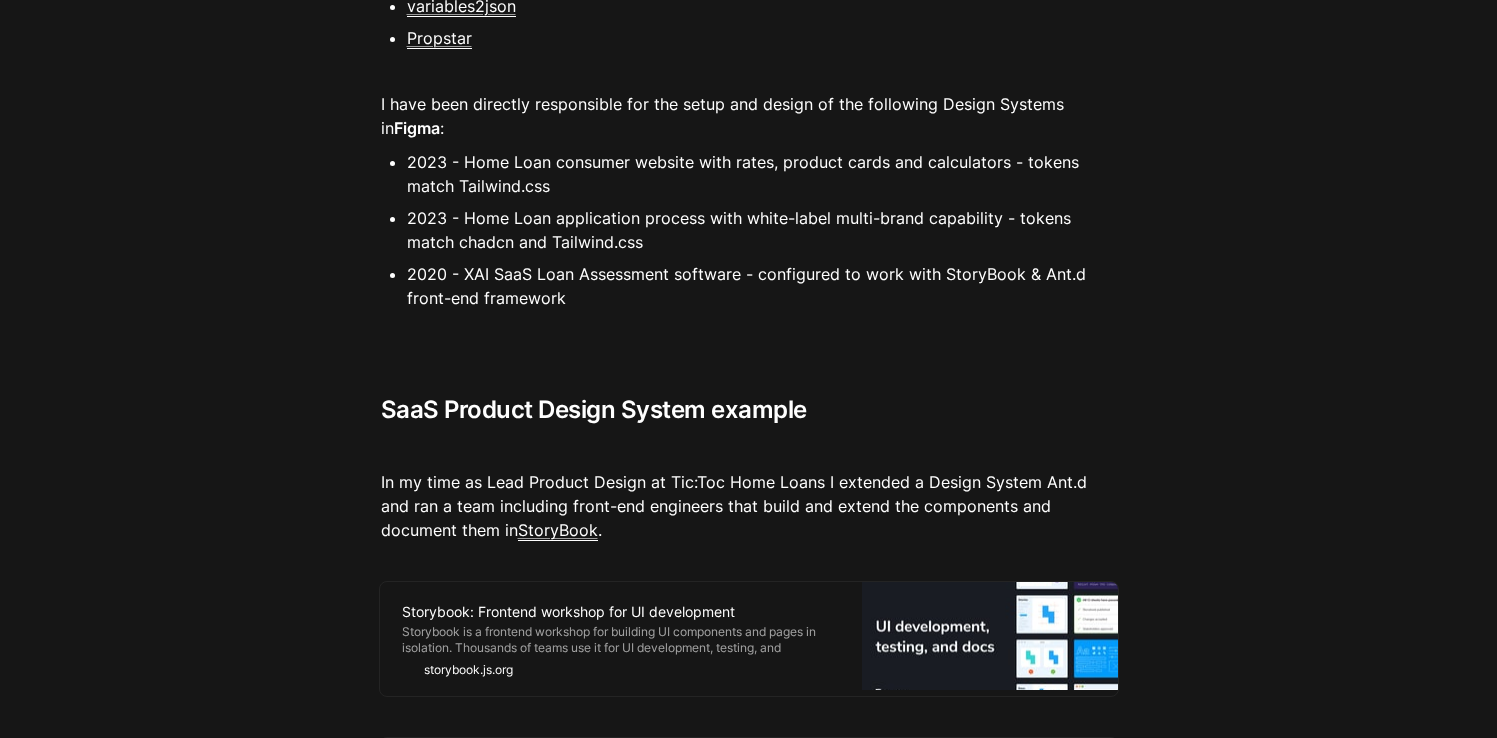 scroll, scrollTop: 4944, scrollLeft: 0, axis: vertical 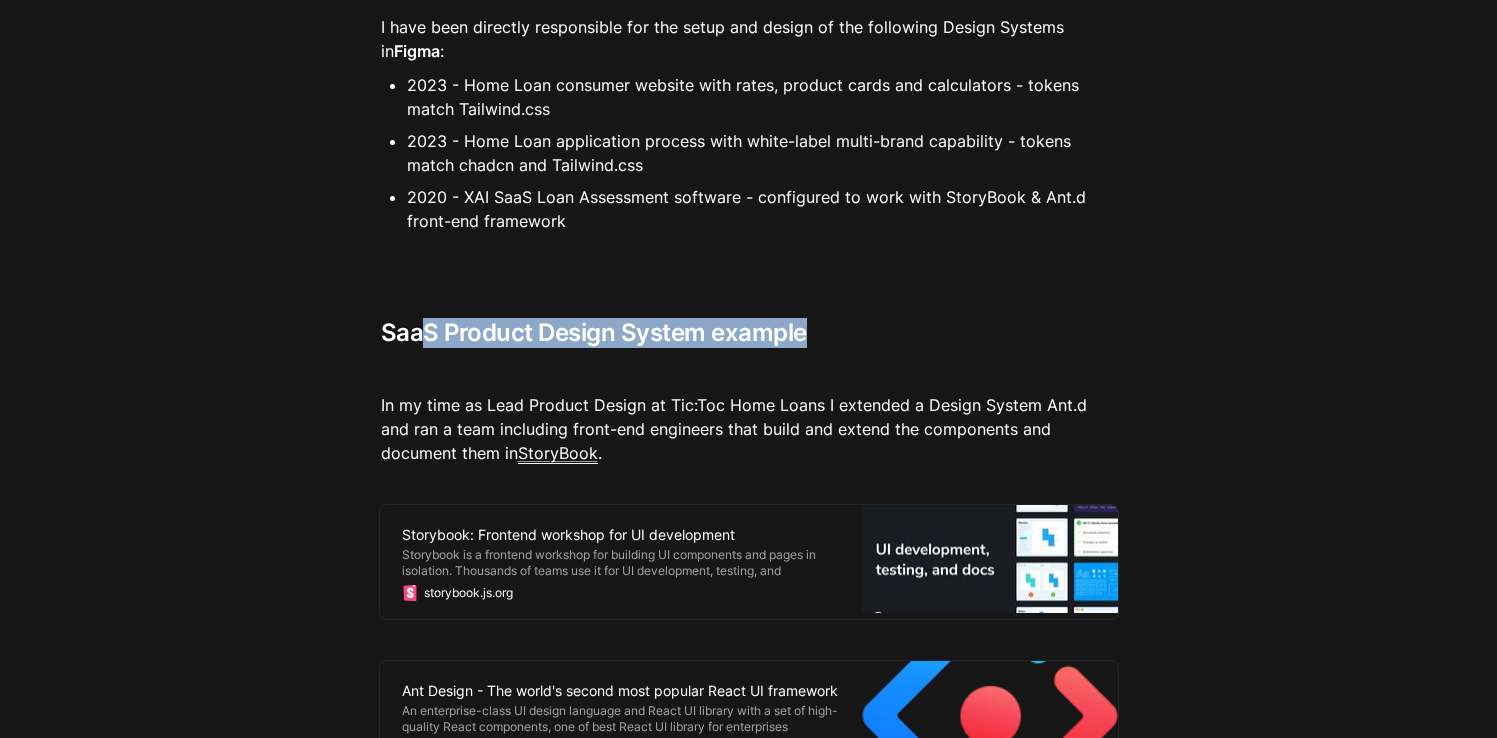 drag, startPoint x: 421, startPoint y: 343, endPoint x: 625, endPoint y: 349, distance: 204.08821 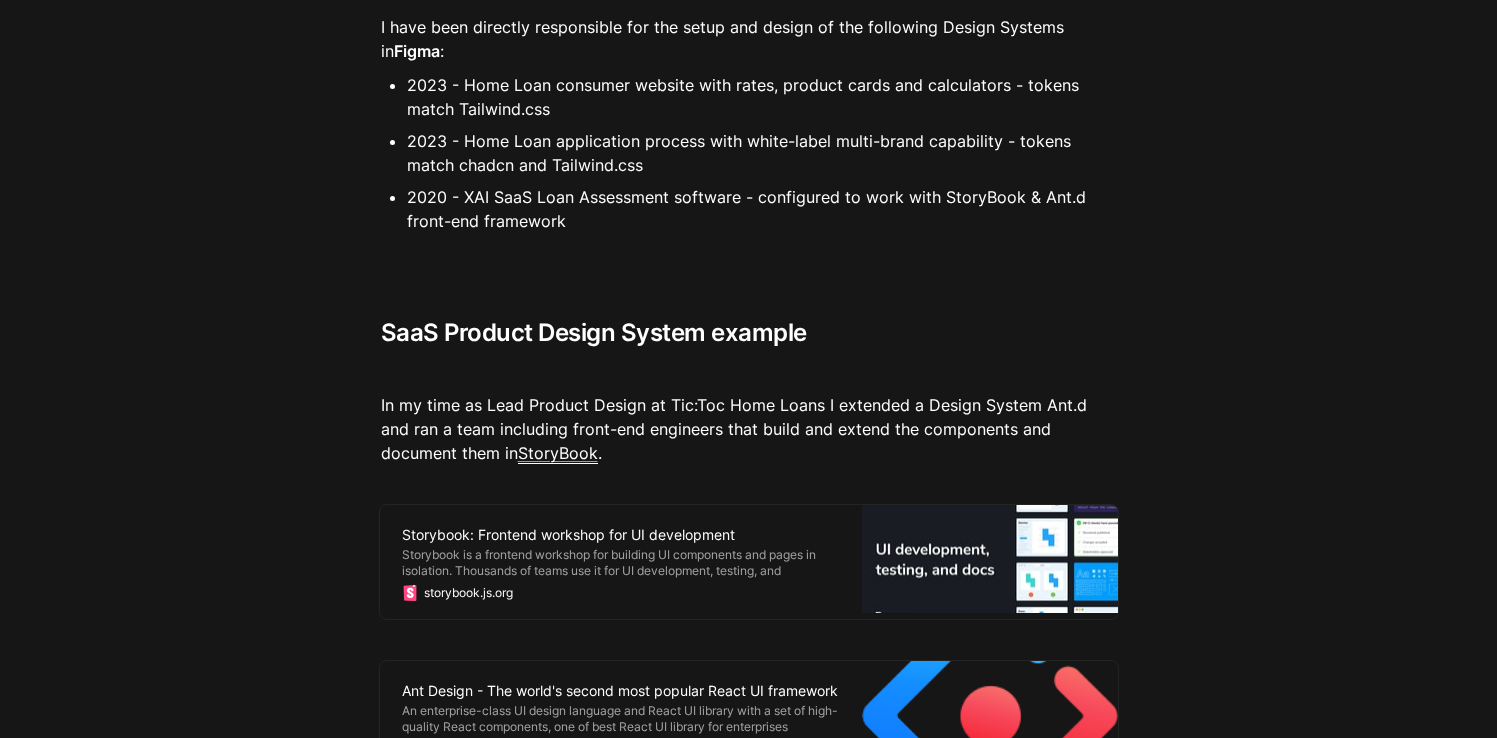 click at bounding box center (749, 374) 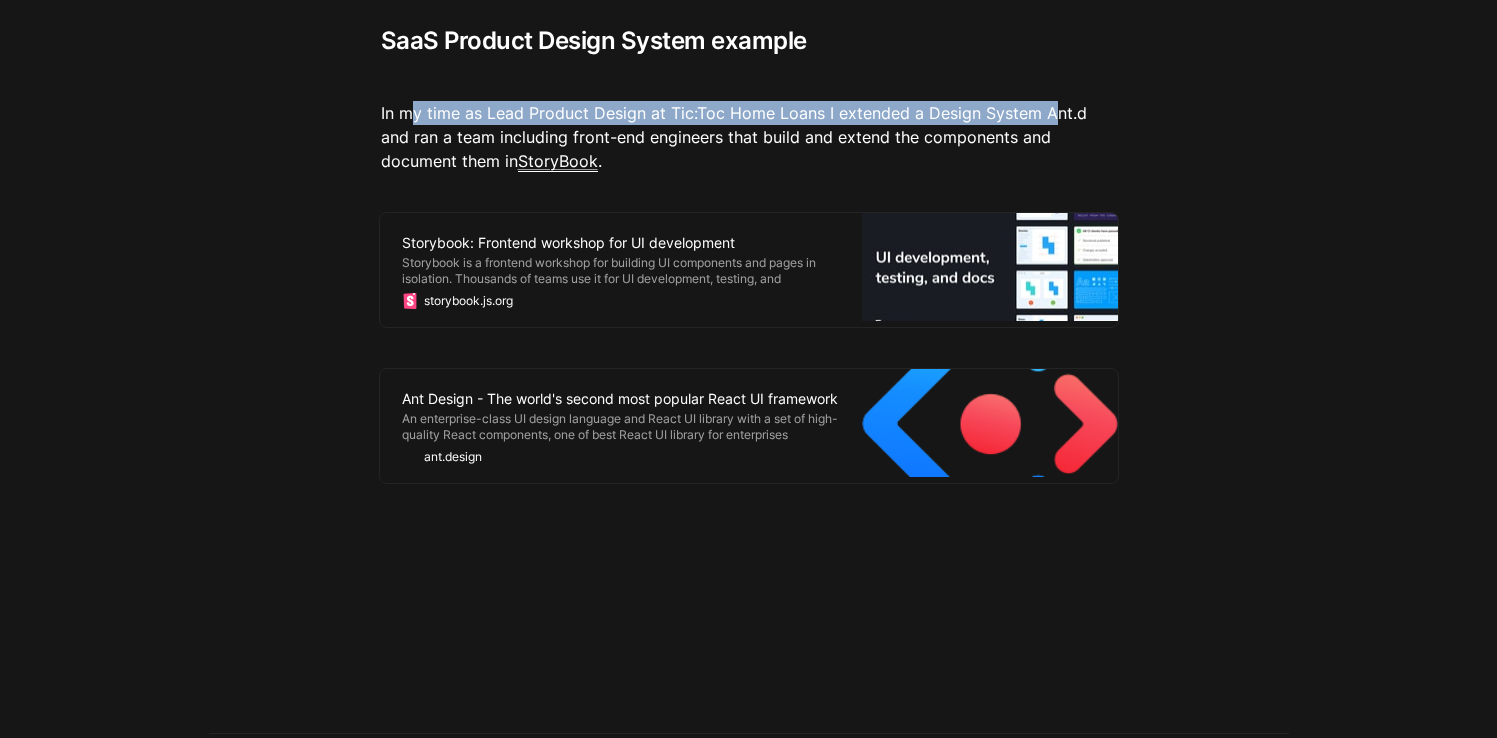 drag, startPoint x: 416, startPoint y: 113, endPoint x: 1046, endPoint y: 113, distance: 630 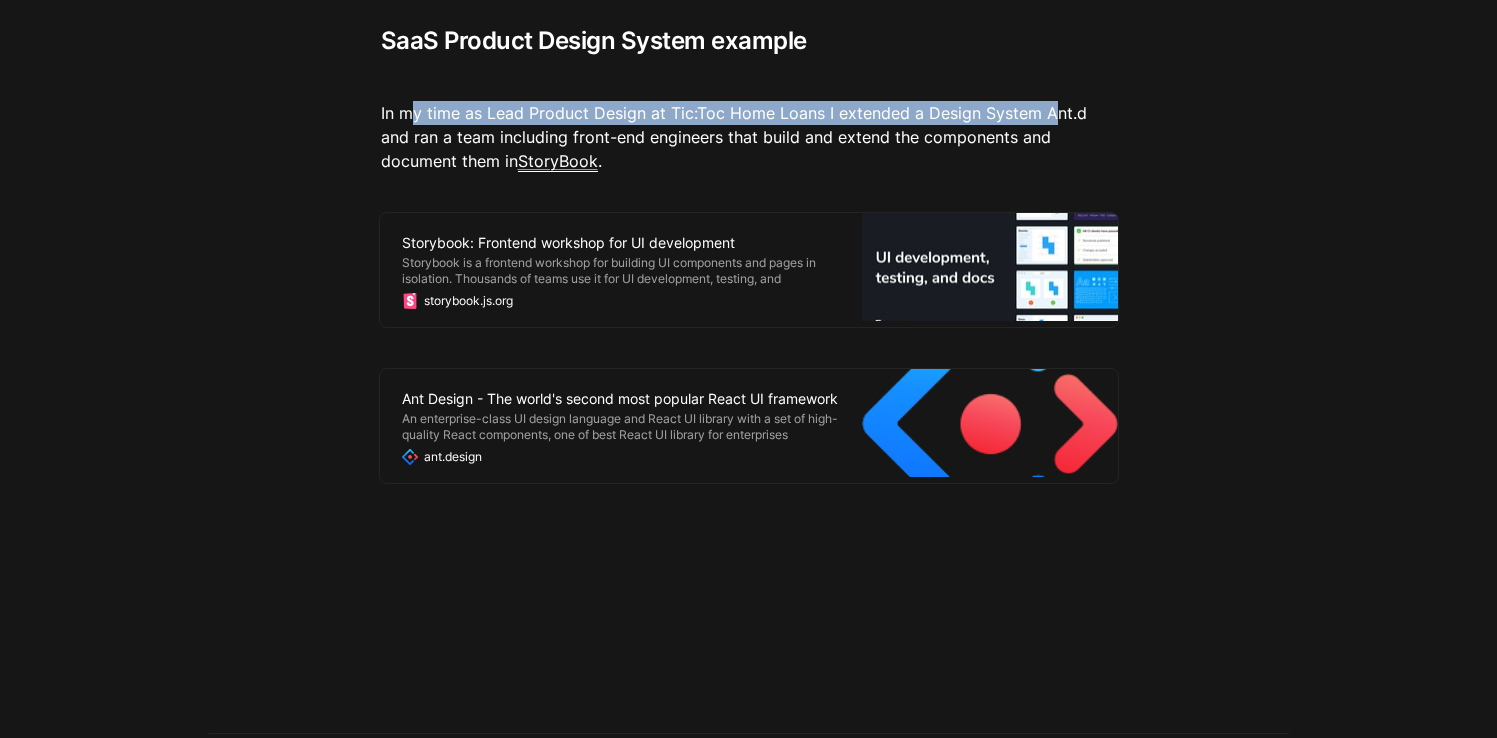 click on "In my time as Lead Product Design at Tic:Toc Home Loans I extended a Design System Ant.d and ran a team including front-end engineers that build and extend the components and document them in StoryBook ." at bounding box center [749, 137] 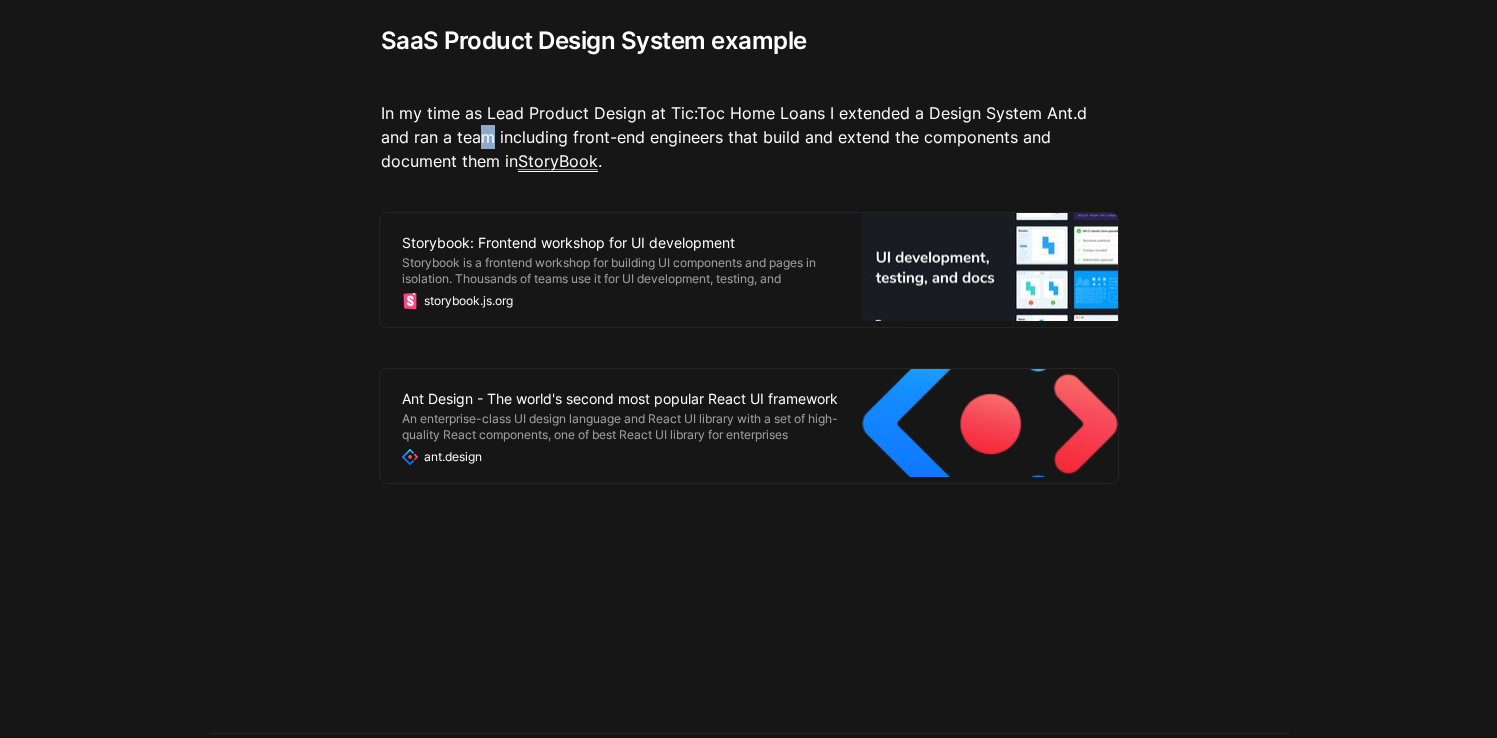click on "In my time as Lead Product Design at Tic:Toc Home Loans I extended a Design System Ant.d and ran a team including front-end engineers that build and extend the components and document them in StoryBook ." at bounding box center (749, 137) 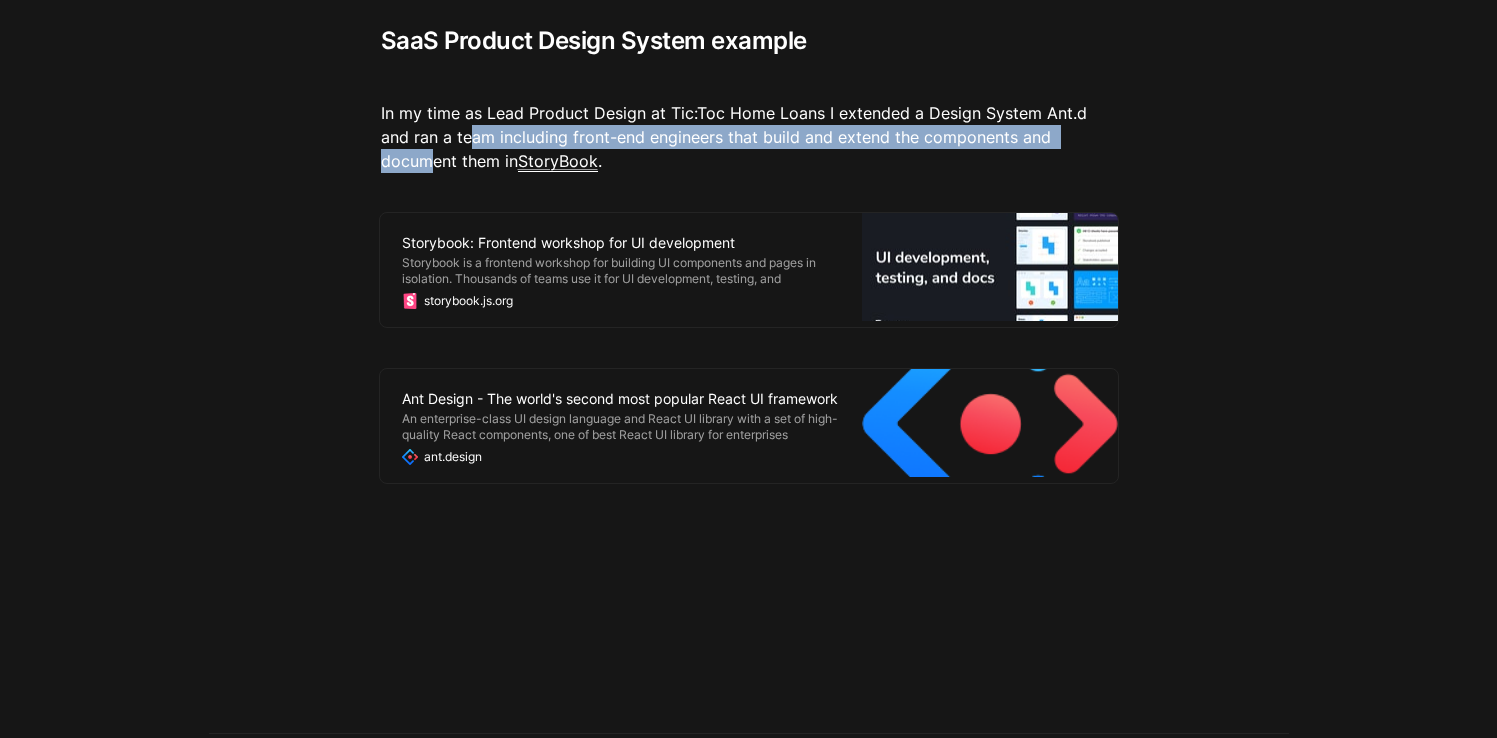 drag, startPoint x: 541, startPoint y: 135, endPoint x: 1065, endPoint y: 133, distance: 524.00385 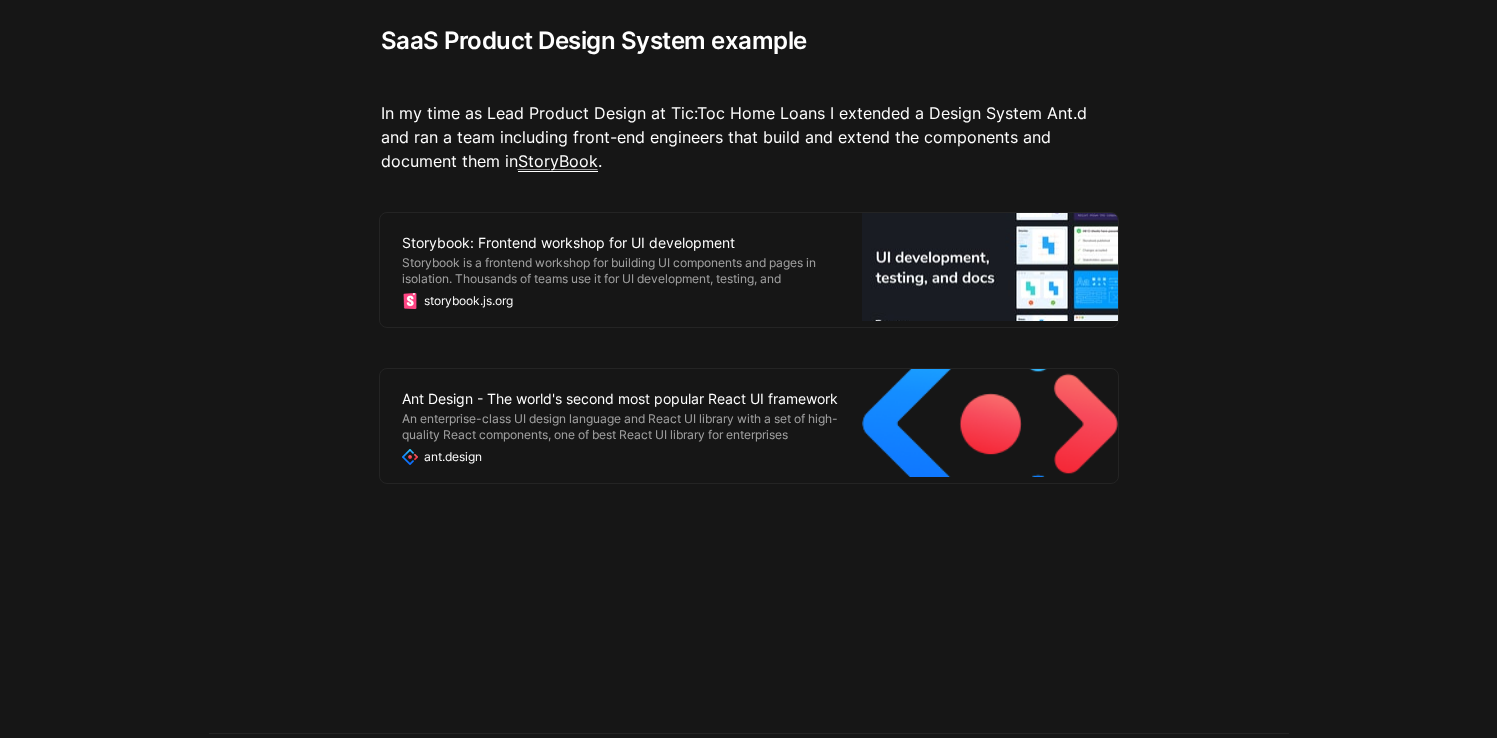 click on "In my time as Lead Product Design at Tic:Toc Home Loans I extended a Design System Ant.d and ran a team including front-end engineers that build and extend the components and document them in StoryBook ." at bounding box center [749, 137] 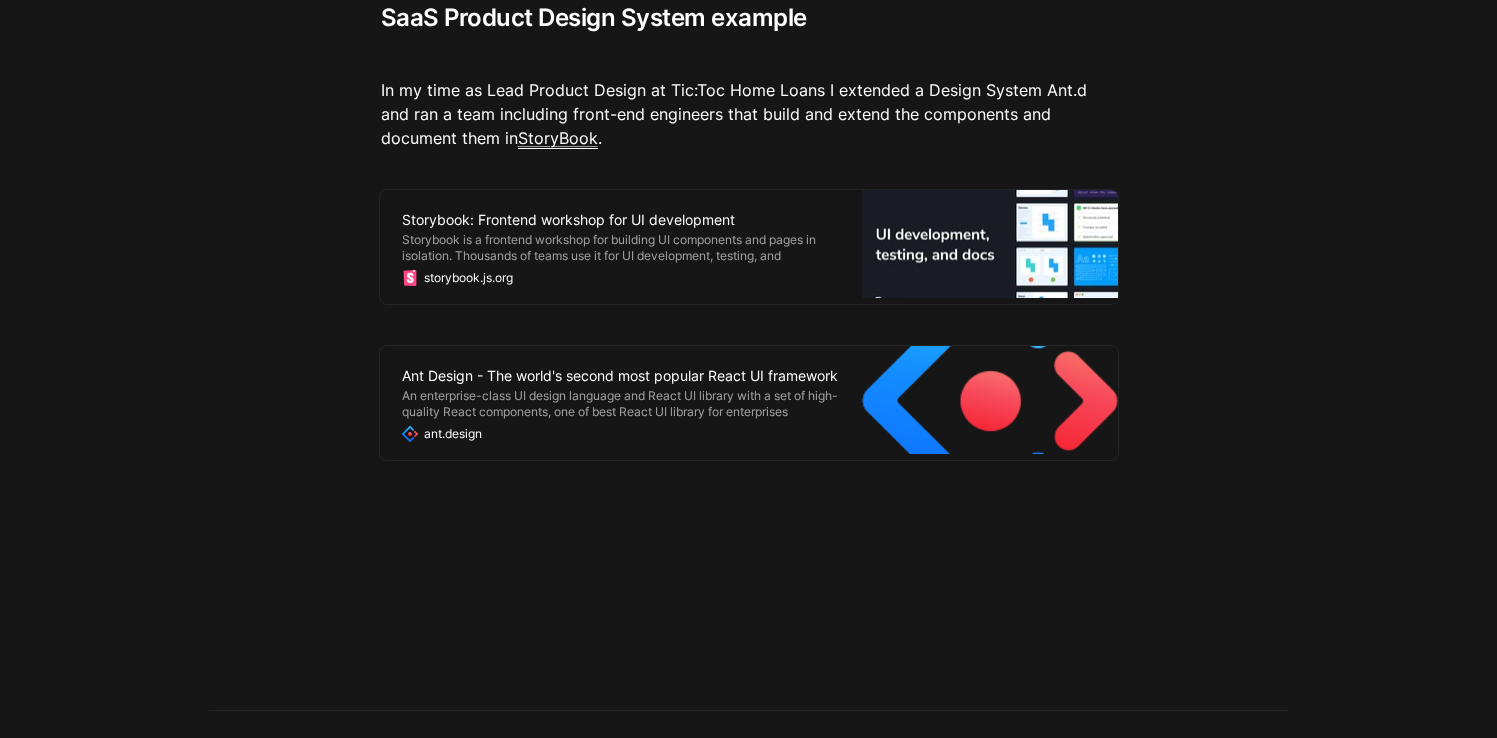 scroll, scrollTop: 5261, scrollLeft: 0, axis: vertical 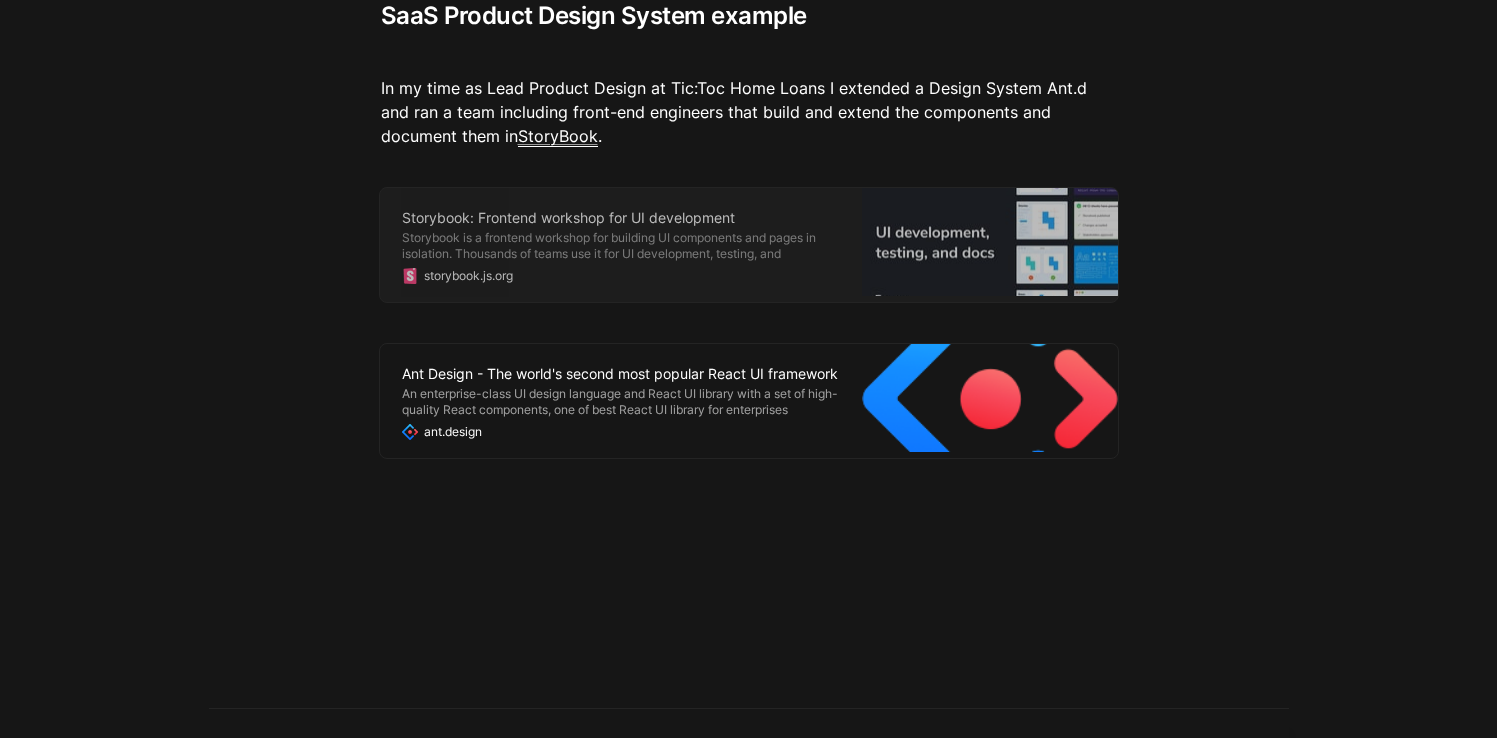 click on "Storybook is a frontend workshop for building UI components and pages in isolation. Thousands of teams use it for UI development, testing, and documentation. It’s open source and free." at bounding box center (632, 246) 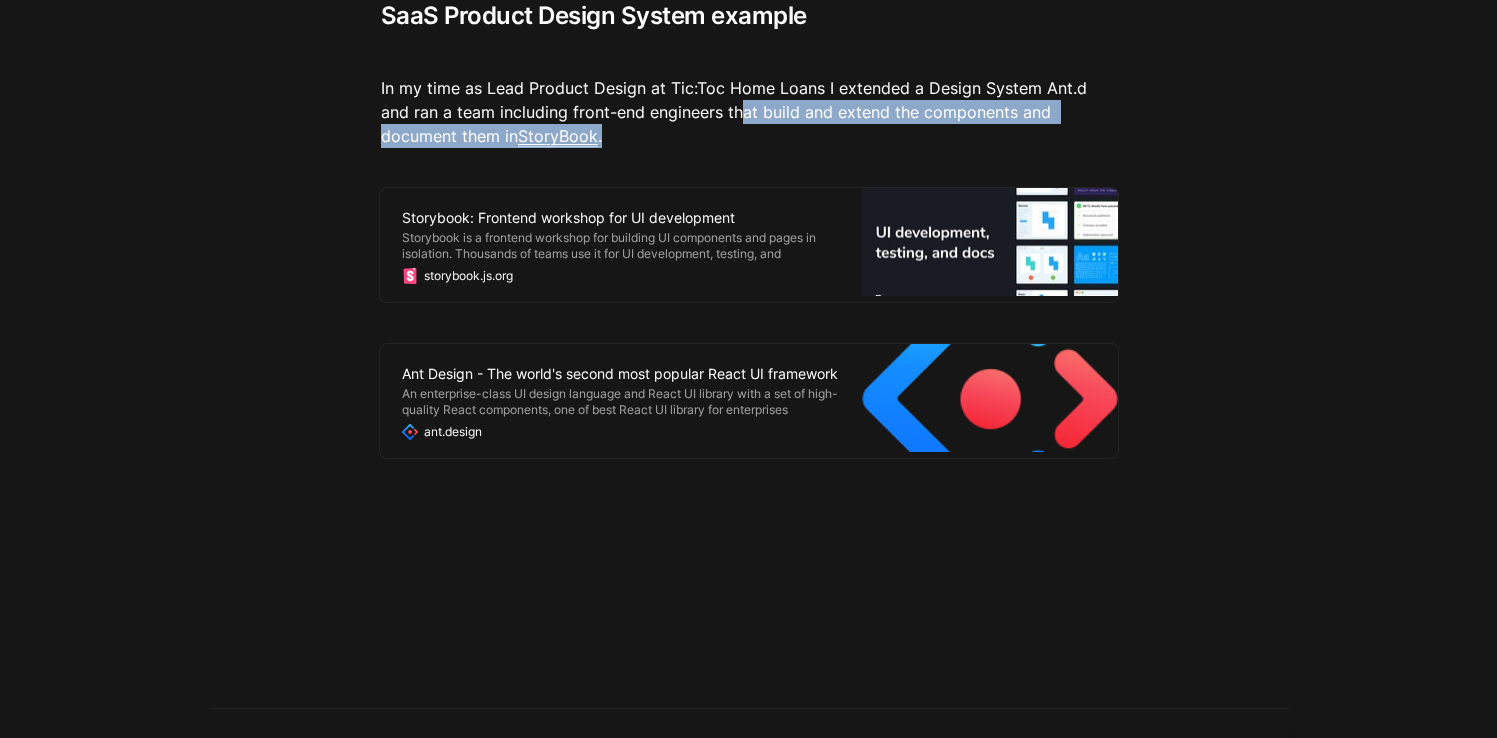 drag, startPoint x: 707, startPoint y: 113, endPoint x: 912, endPoint y: 131, distance: 205.78873 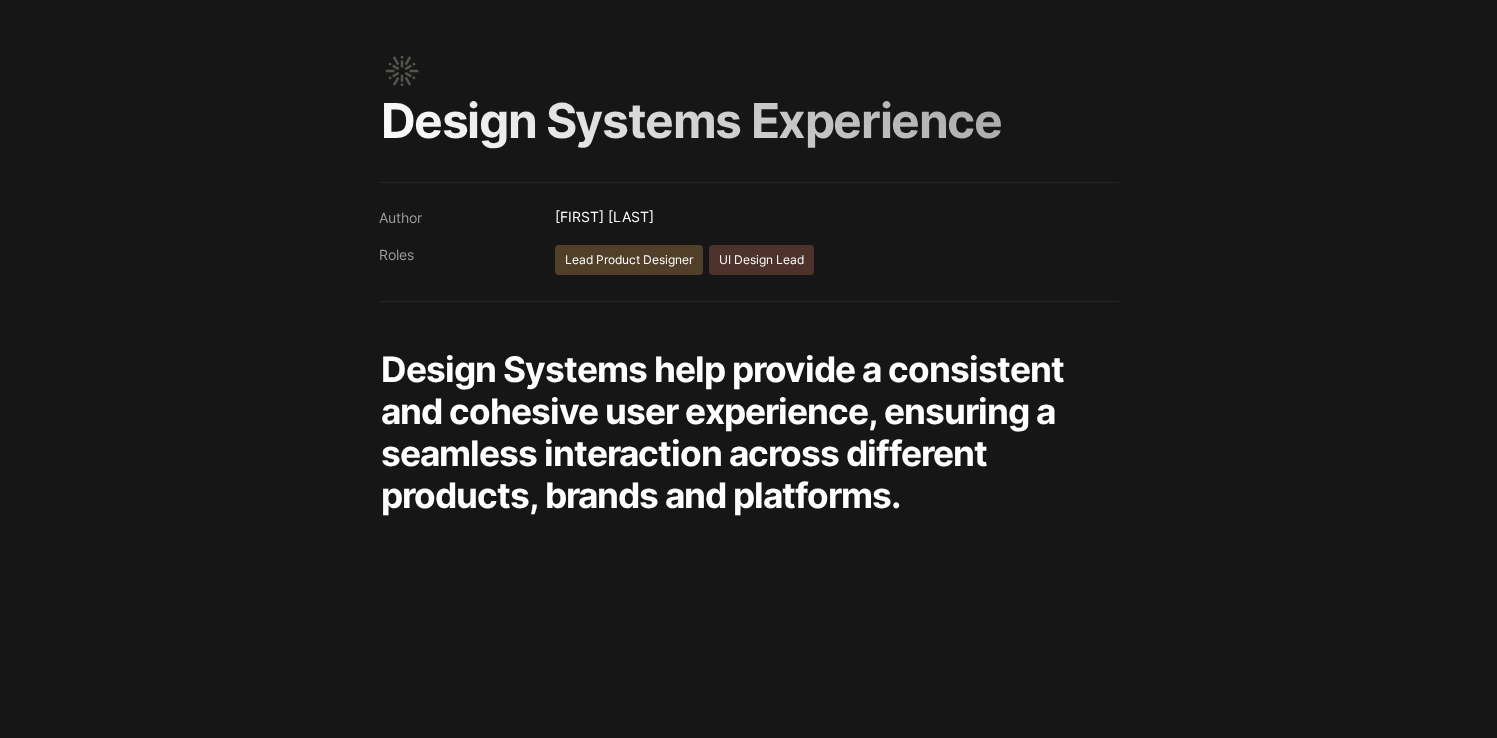 scroll, scrollTop: 0, scrollLeft: 0, axis: both 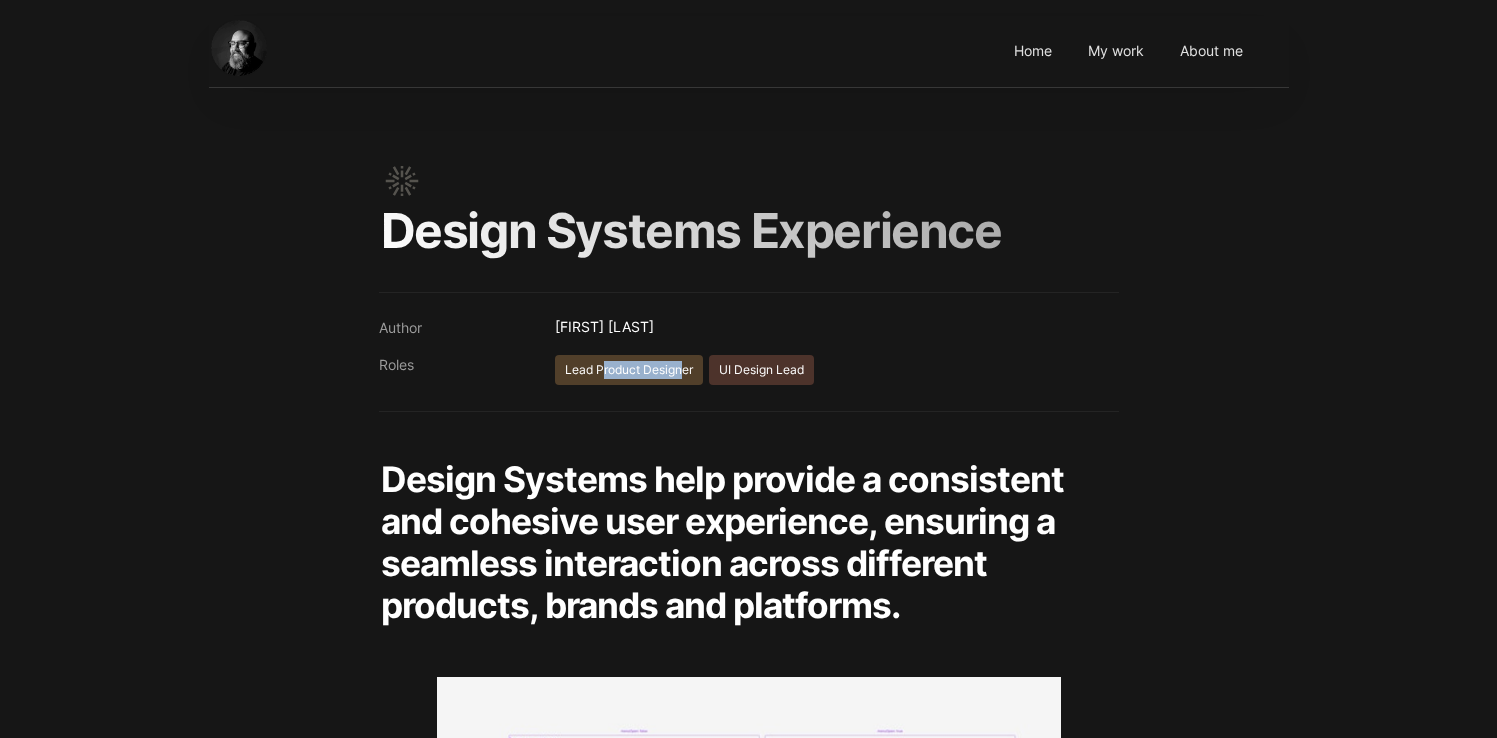 drag, startPoint x: 620, startPoint y: 367, endPoint x: 686, endPoint y: 363, distance: 66.1211 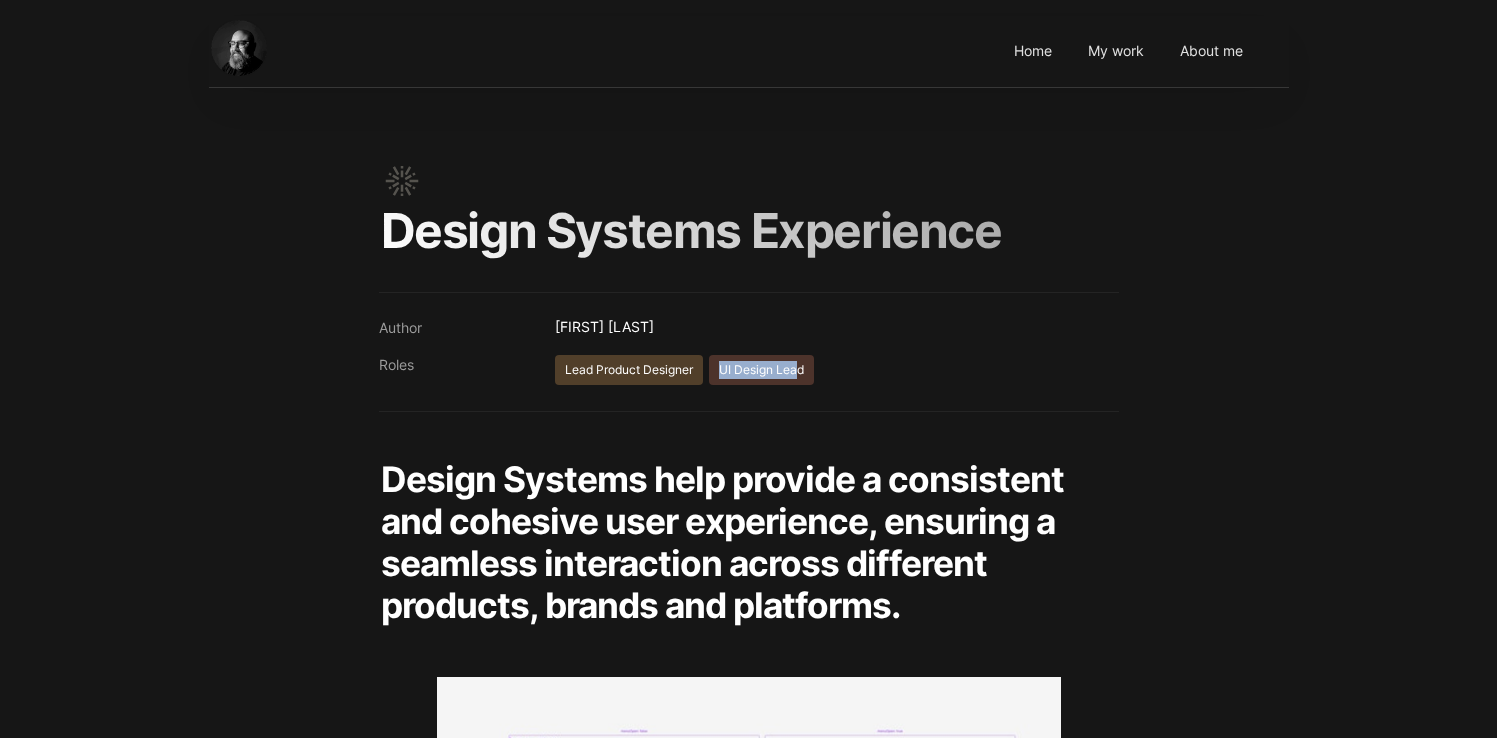 drag, startPoint x: 722, startPoint y: 367, endPoint x: 799, endPoint y: 364, distance: 77.05842 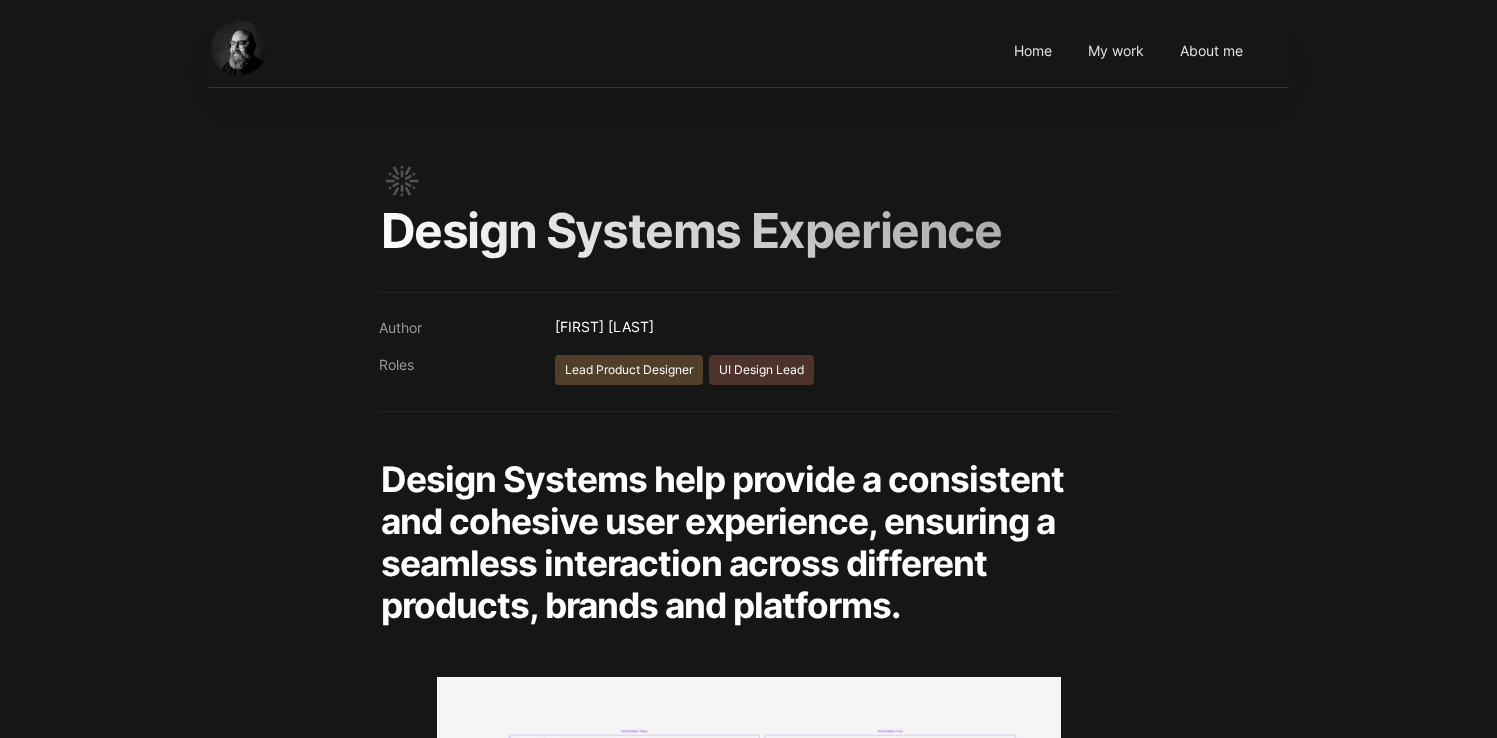 click on "Lead Product Designer UI Design Lead" at bounding box center [833, 370] 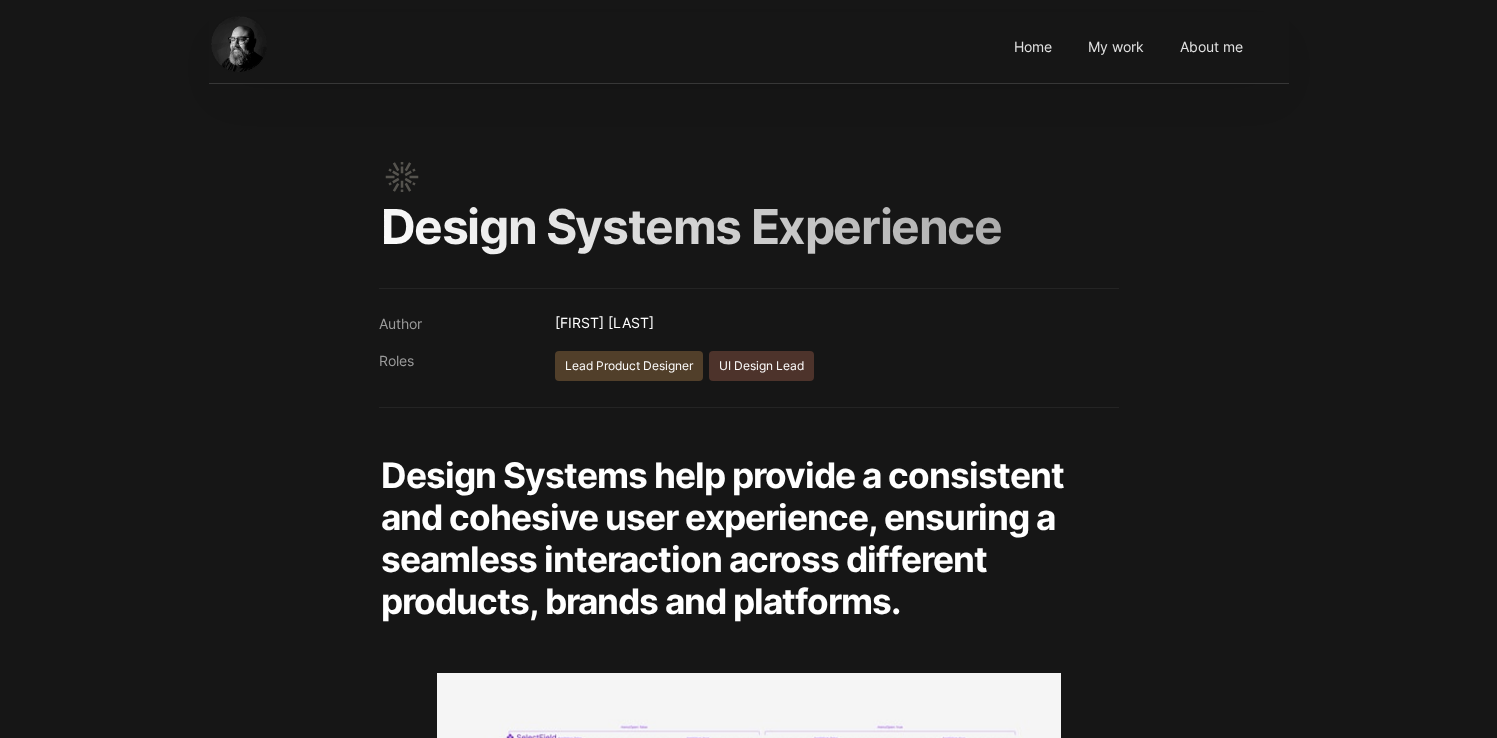 scroll, scrollTop: 0, scrollLeft: 0, axis: both 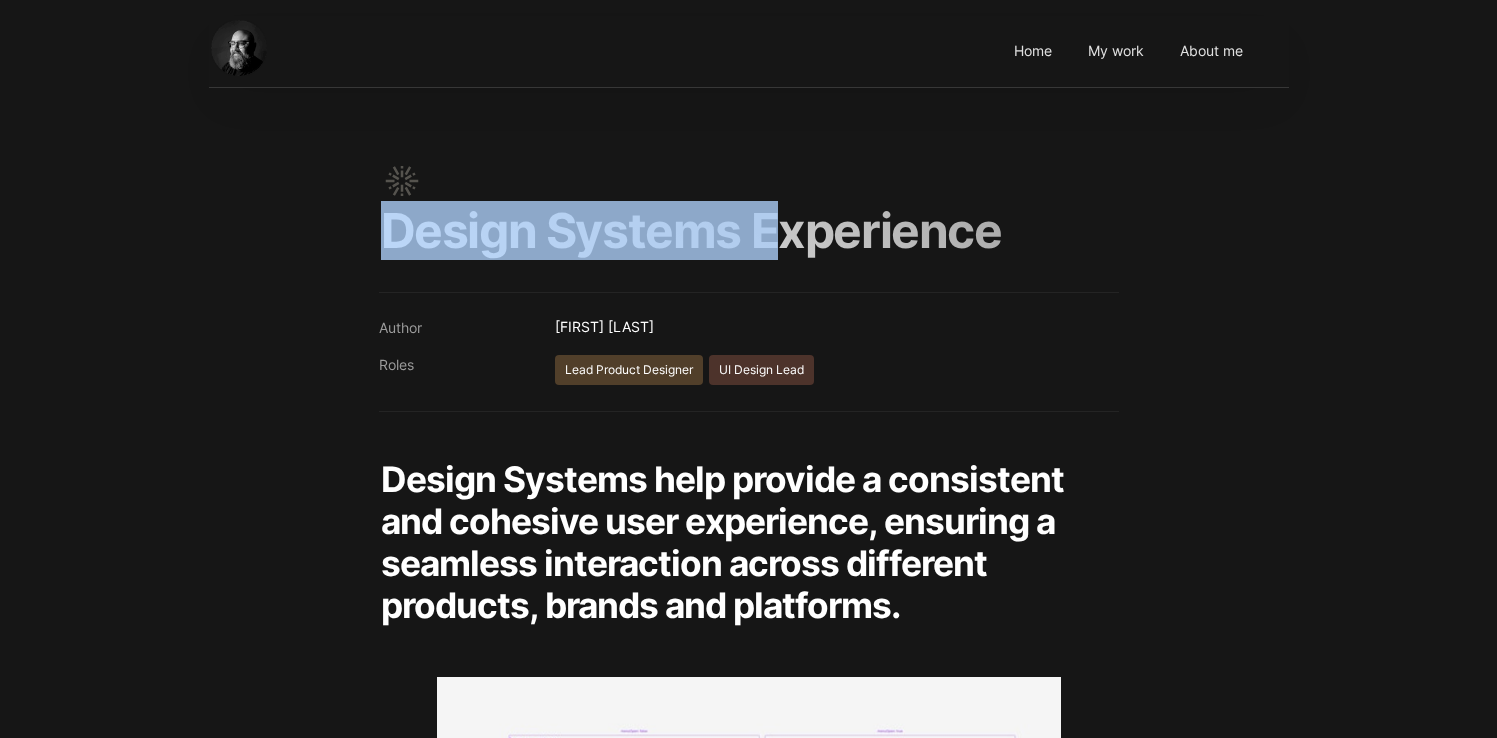 drag, startPoint x: 370, startPoint y: 222, endPoint x: 771, endPoint y: 238, distance: 401.31906 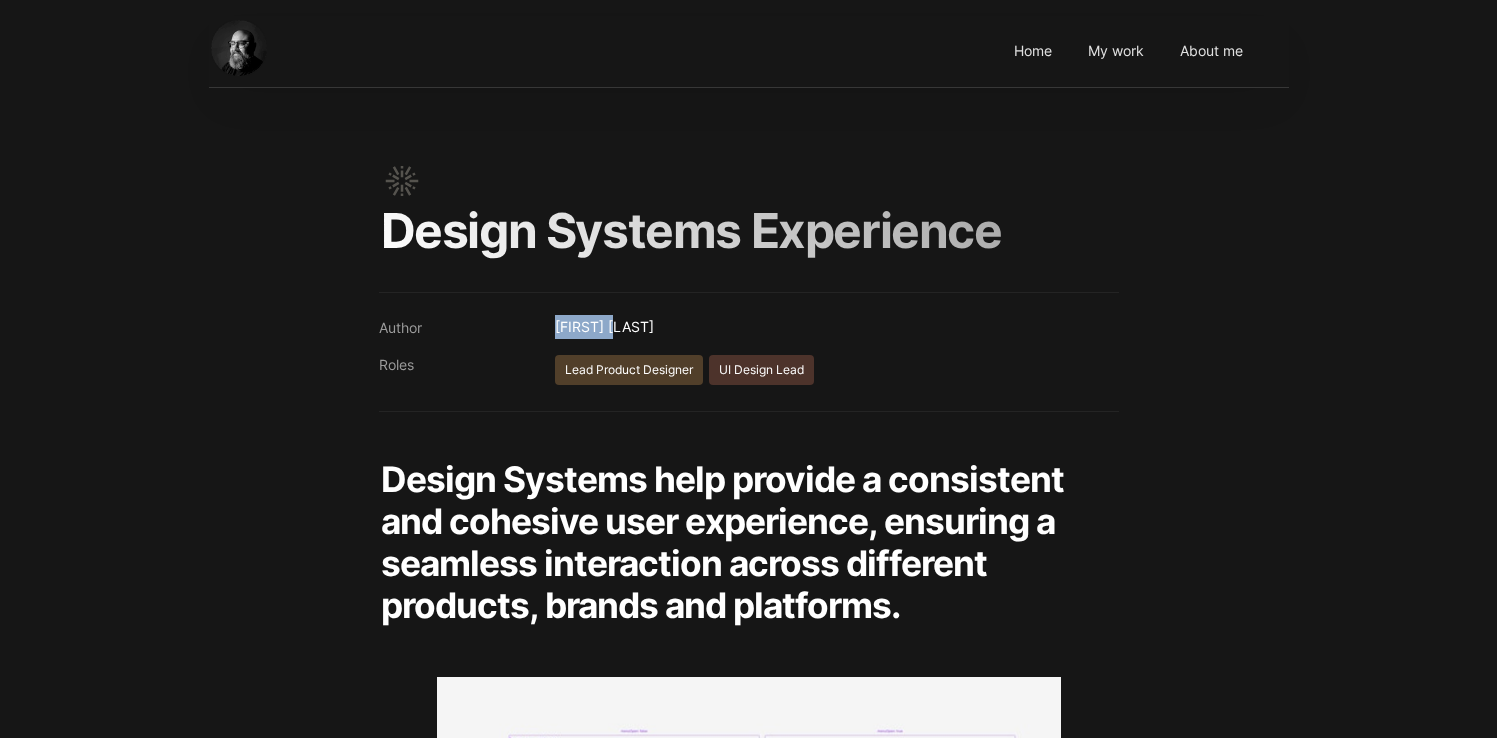 drag, startPoint x: 546, startPoint y: 320, endPoint x: 659, endPoint y: 318, distance: 113.0177 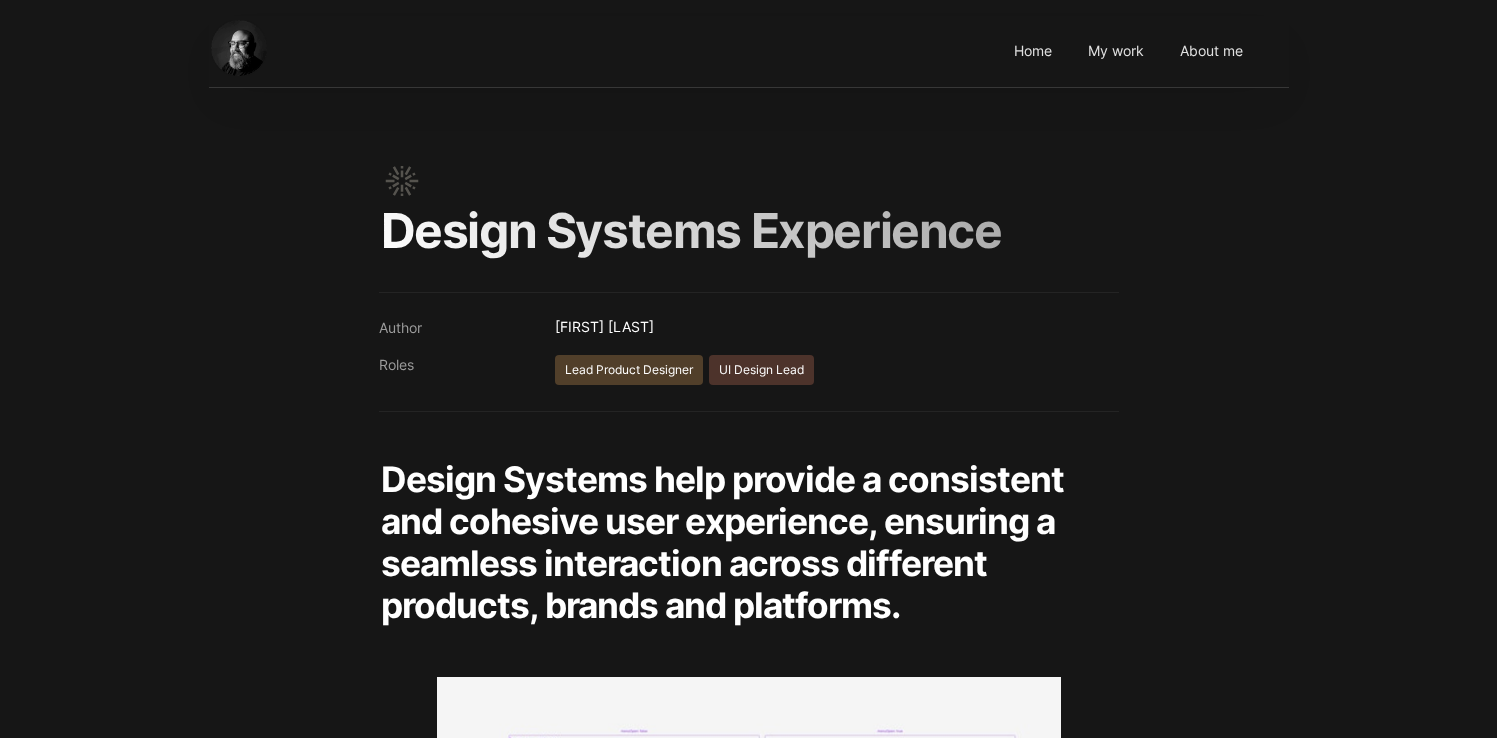 click on "Author [FIRST] [LAST] Roles Lead Product Designer UI Design Lead" at bounding box center [749, 366] 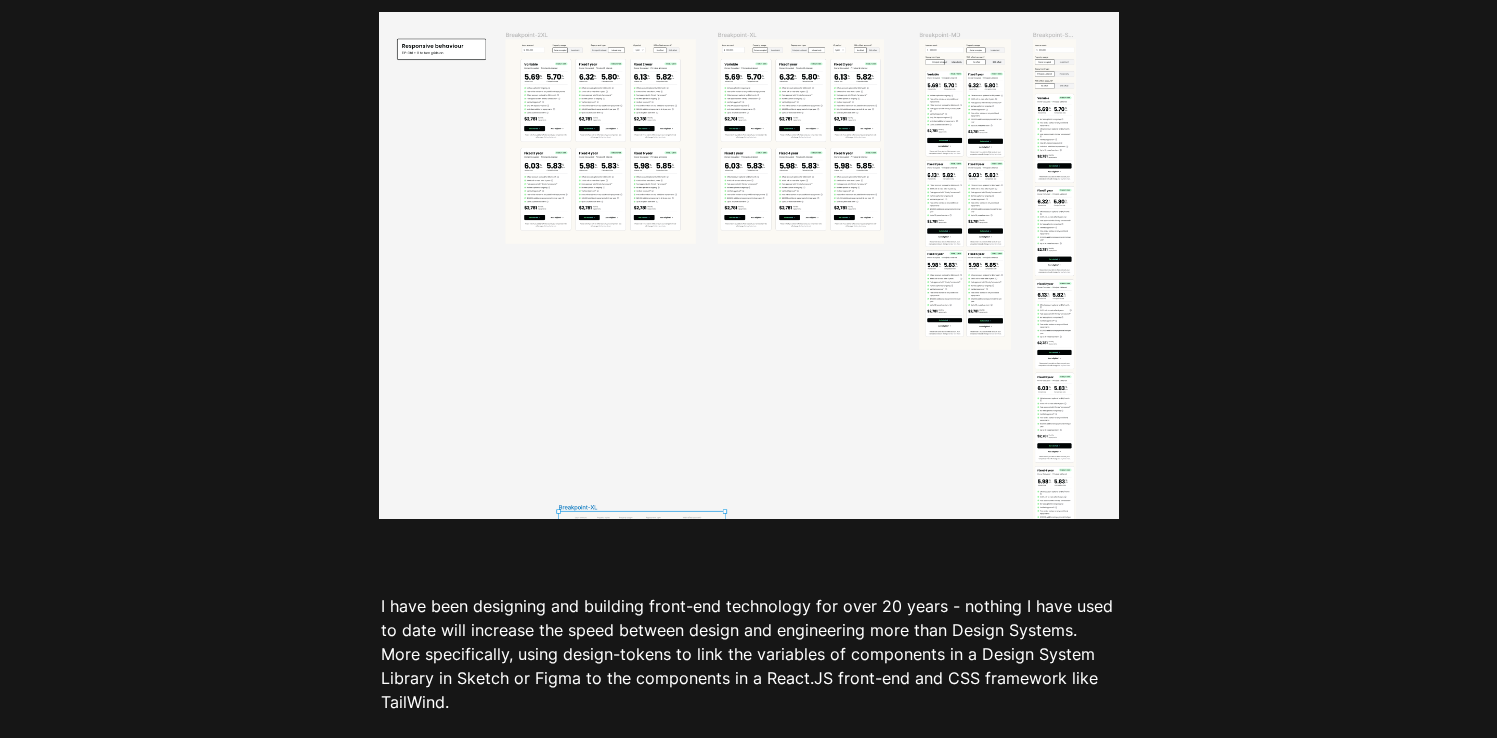 scroll, scrollTop: 3819, scrollLeft: 0, axis: vertical 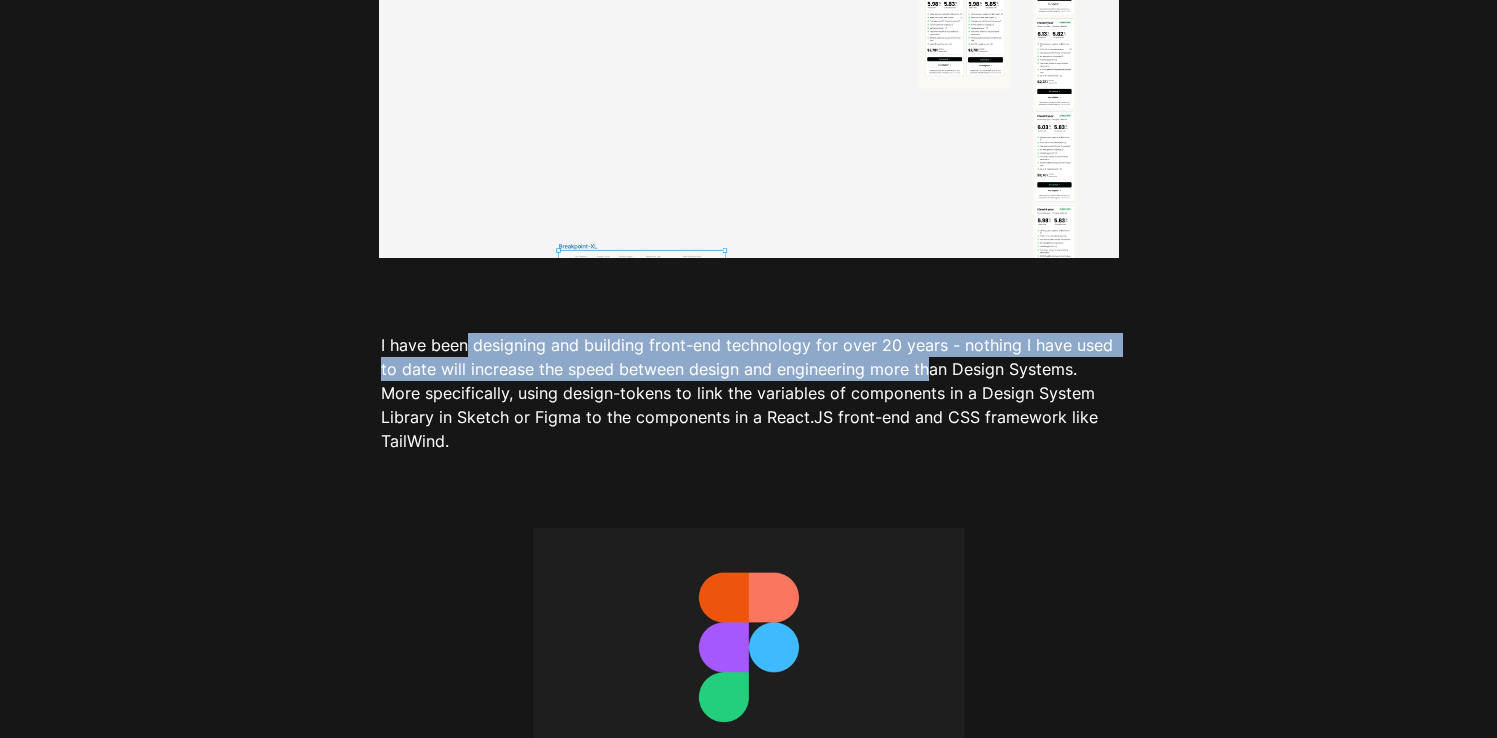 drag, startPoint x: 474, startPoint y: 348, endPoint x: 920, endPoint y: 368, distance: 446.4482 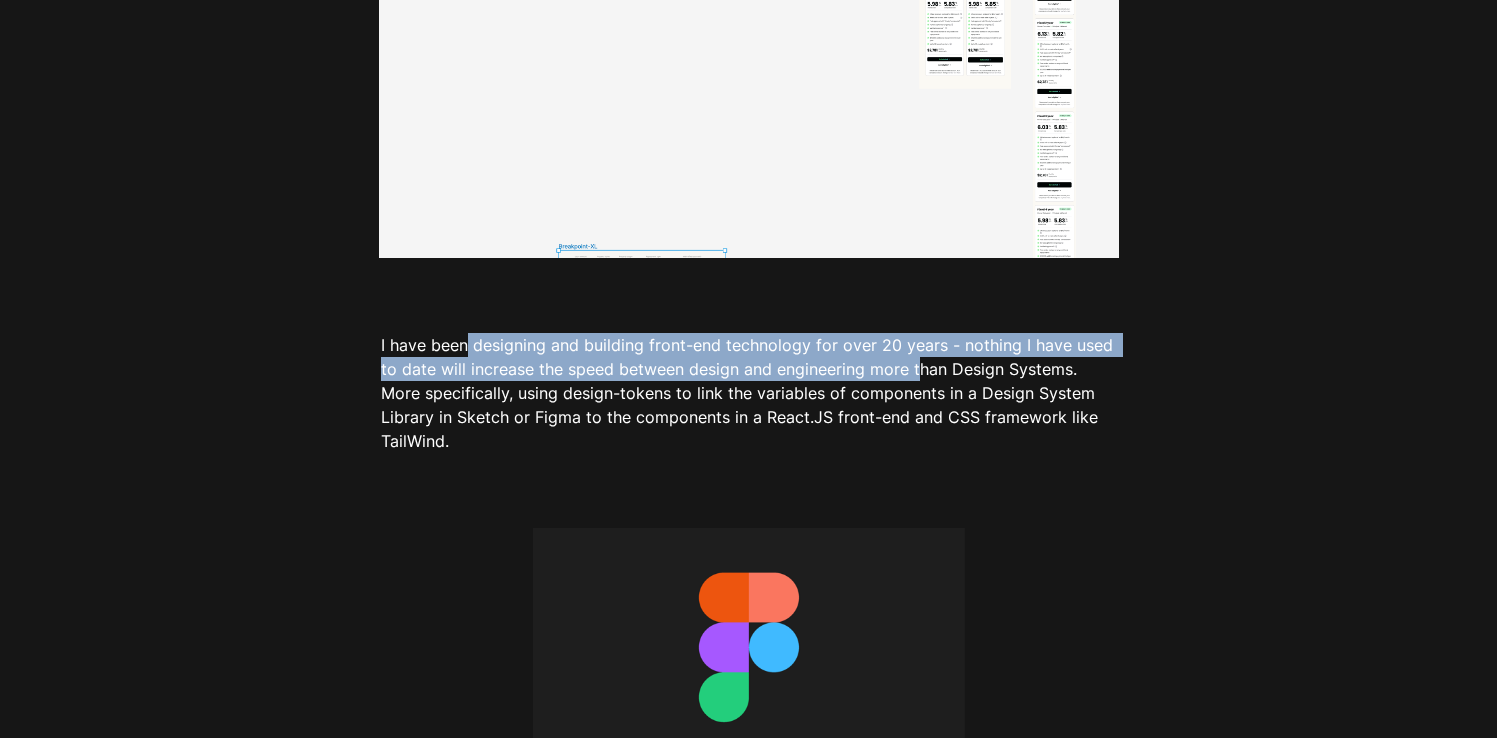 click on "I have been designing and building front-end technology for over 20 years - nothing I have used to date will increase the speed between design and engineering more than Design Systems. More specifically, using design-tokens to link the variables of components in a Design System Library in Sketch or Figma to the components in a React.JS front-end and CSS framework like TailWind." at bounding box center (749, 393) 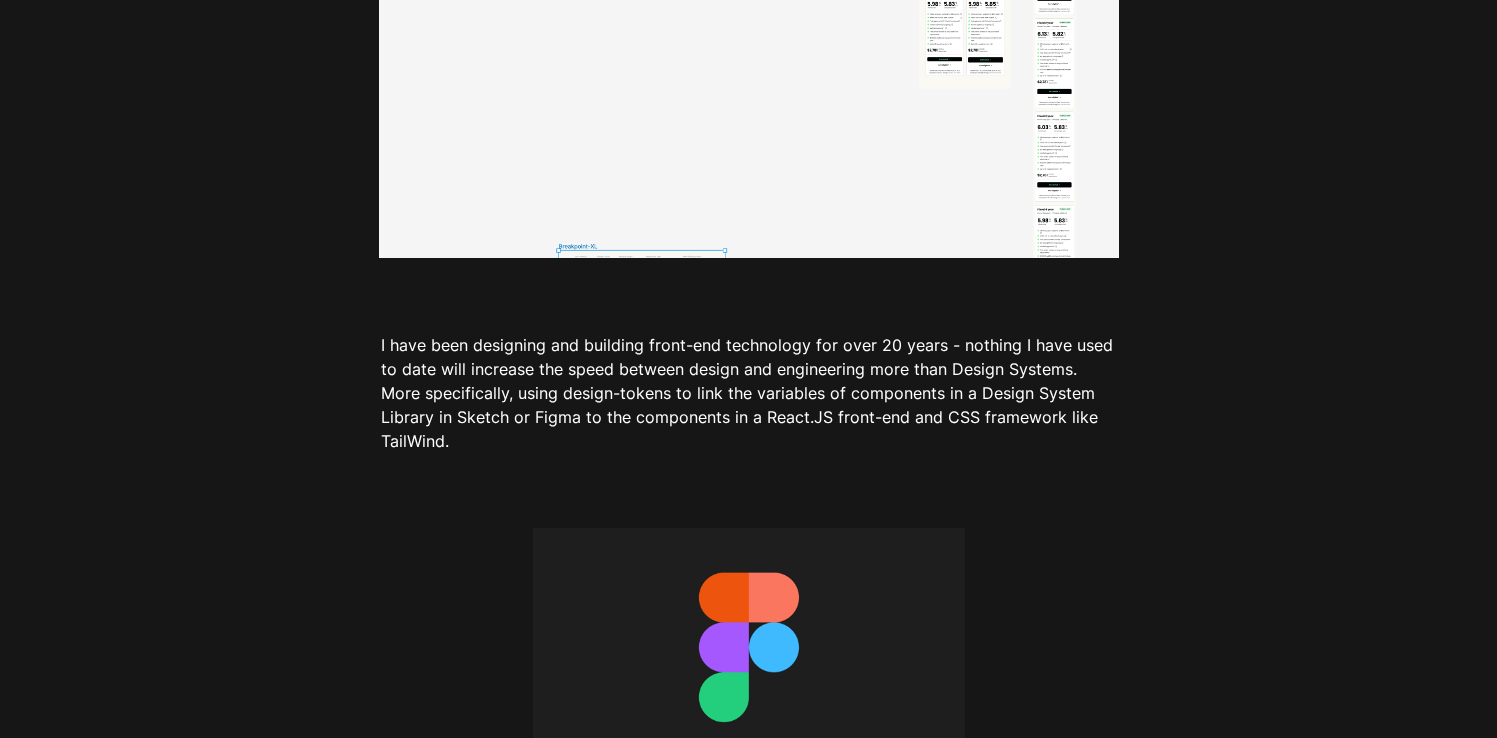 drag, startPoint x: 366, startPoint y: 340, endPoint x: 377, endPoint y: 338, distance: 11.18034 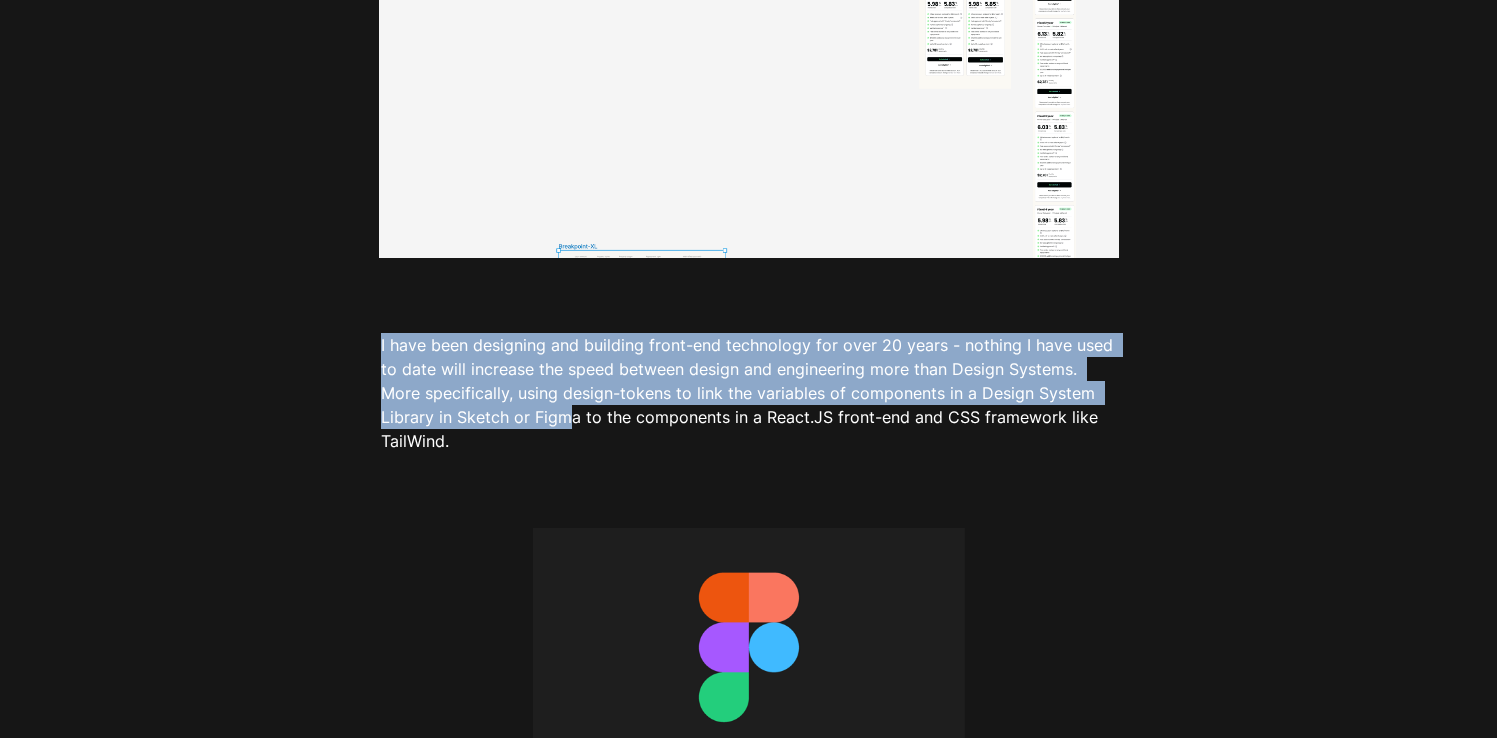 drag, startPoint x: 377, startPoint y: 338, endPoint x: 583, endPoint y: 416, distance: 220.27255 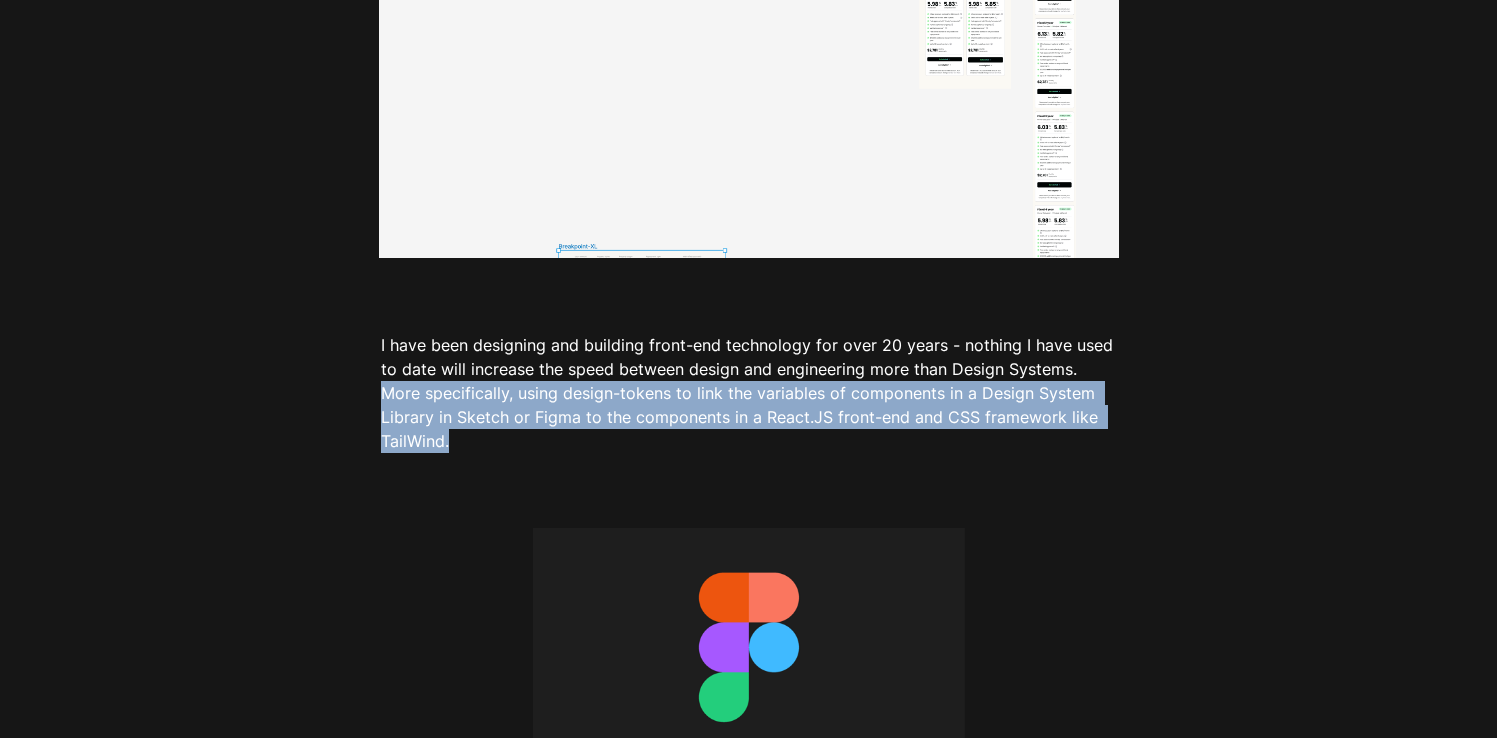 drag, startPoint x: 459, startPoint y: 436, endPoint x: 382, endPoint y: 398, distance: 85.86617 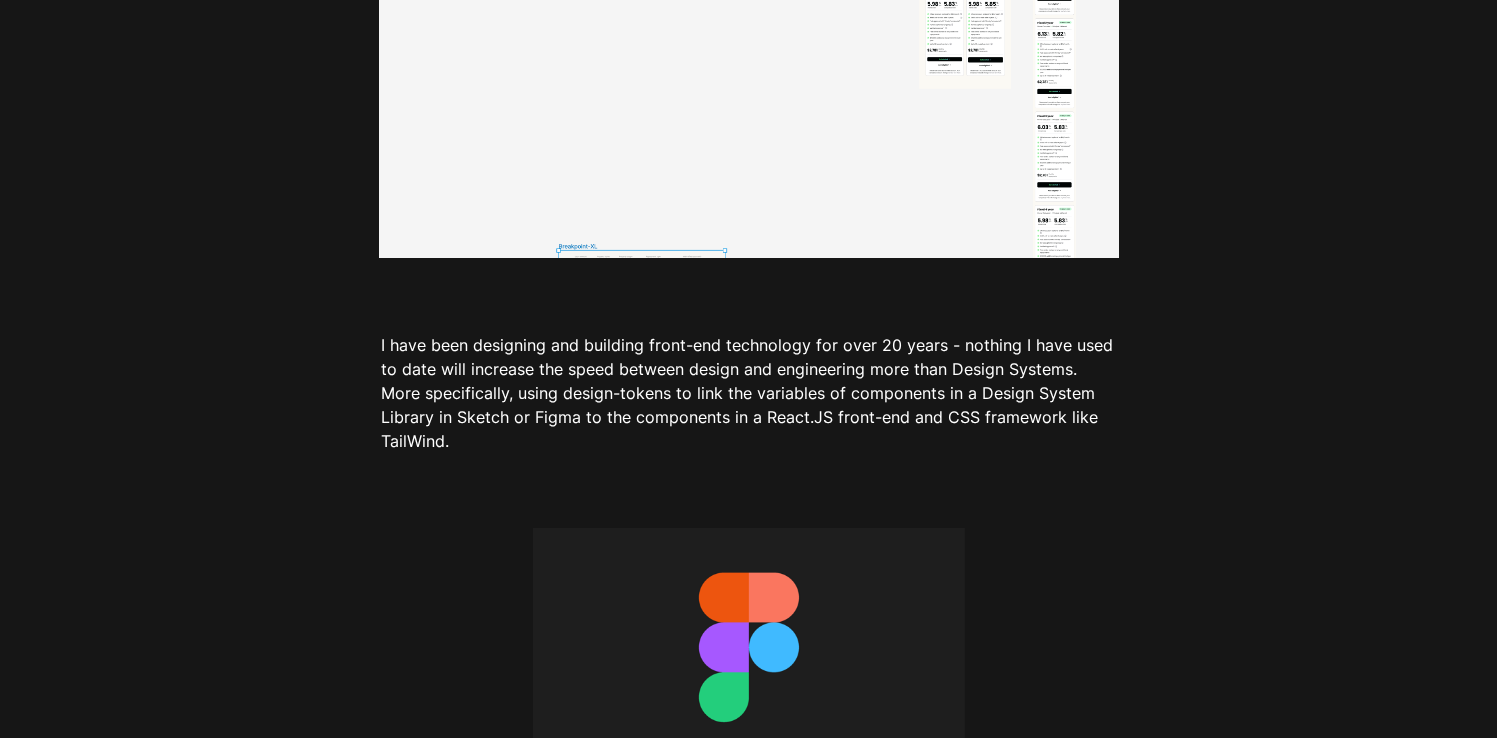 click on "I have been designing and building front-end technology for over 20 years - nothing I have used to date will increase the speed between design and engineering more than Design Systems. More specifically, using design-tokens to link the variables of components in a Design System Library in Sketch or Figma to the components in a React.JS front-end and CSS framework like TailWind." at bounding box center (749, 393) 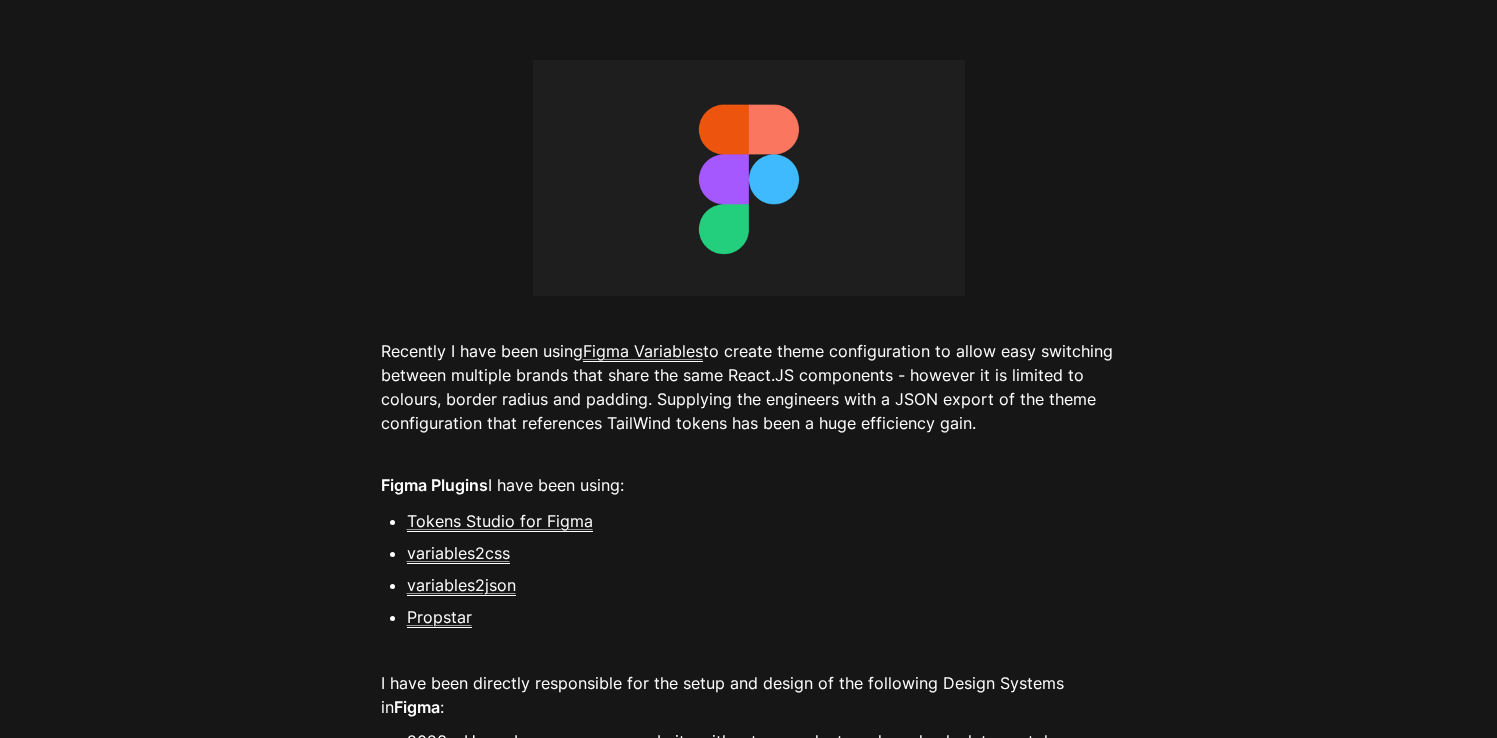scroll, scrollTop: 4423, scrollLeft: 0, axis: vertical 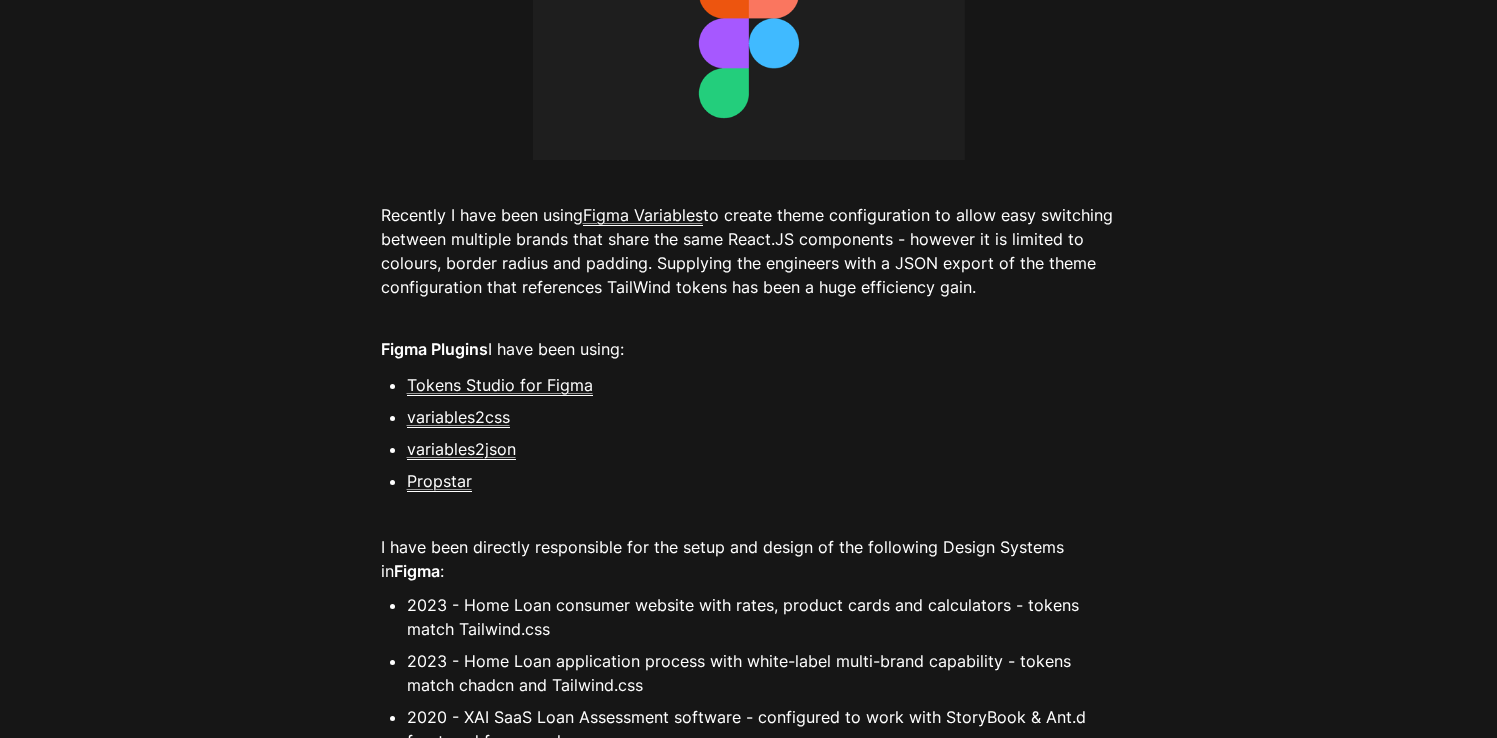 click on "Recently I have been using  Figma Variables  to create theme configuration to allow easy switching between multiple brands that share the same React.JS components - however it is limited to colours, border radius and padding. Supplying the engineers with a JSON export of the theme configuration that references TailWind tokens has been a huge efficiency gain." at bounding box center (749, 251) 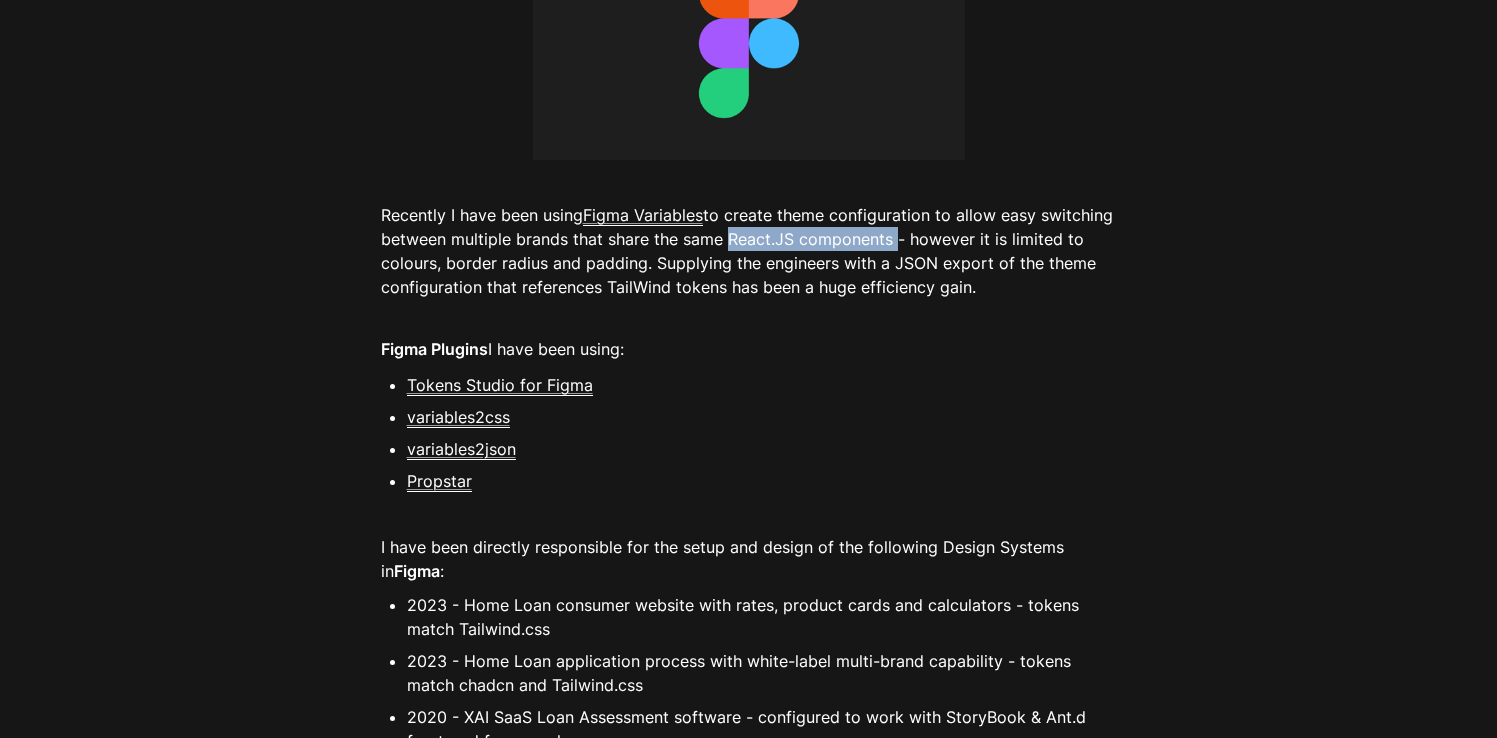 drag, startPoint x: 719, startPoint y: 242, endPoint x: 889, endPoint y: 231, distance: 170.35551 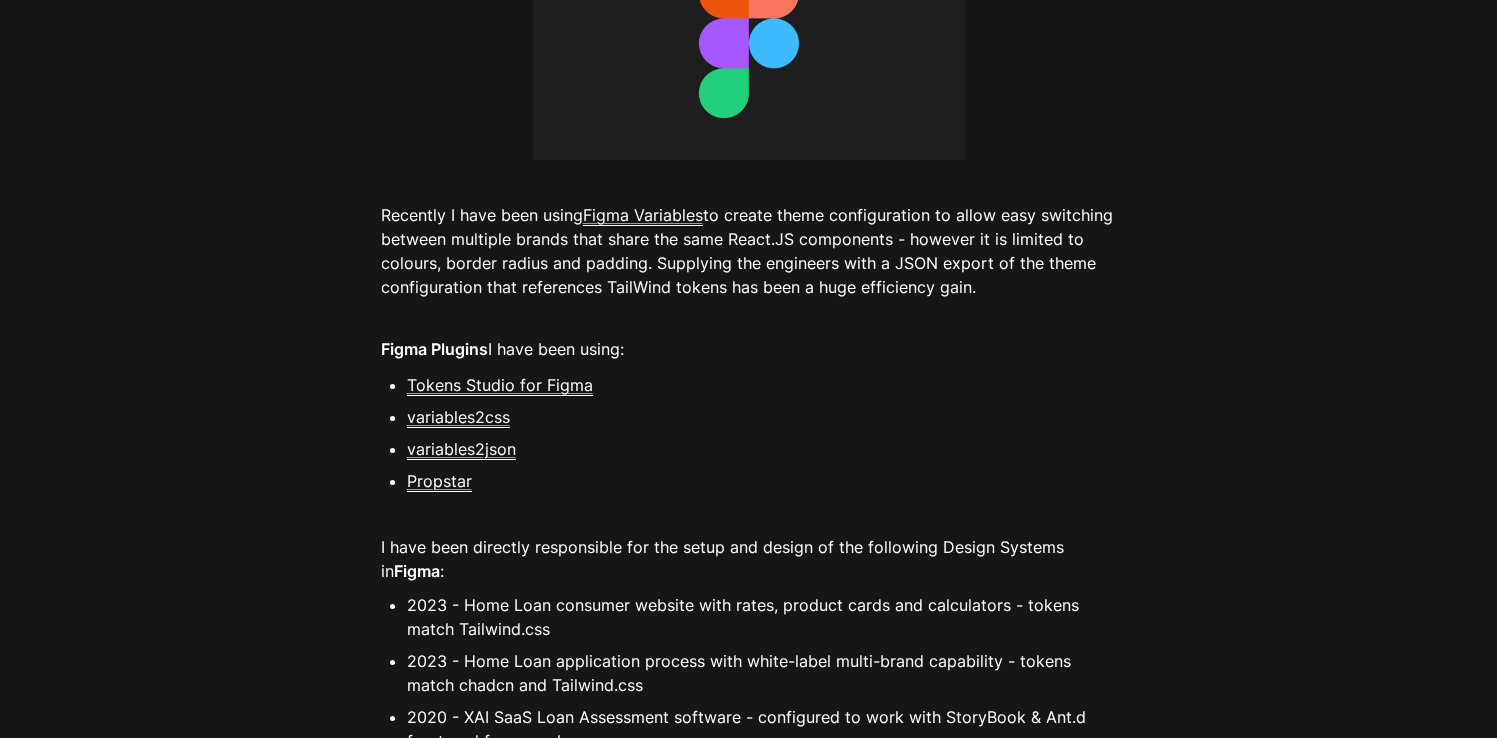 click on "Recently I have been using  Figma Variables  to create theme configuration to allow easy switching between multiple brands that share the same React.JS components - however it is limited to colours, border radius and padding. Supplying the engineers with a JSON export of the theme configuration that references TailWind tokens has been a huge efficiency gain." at bounding box center [749, 251] 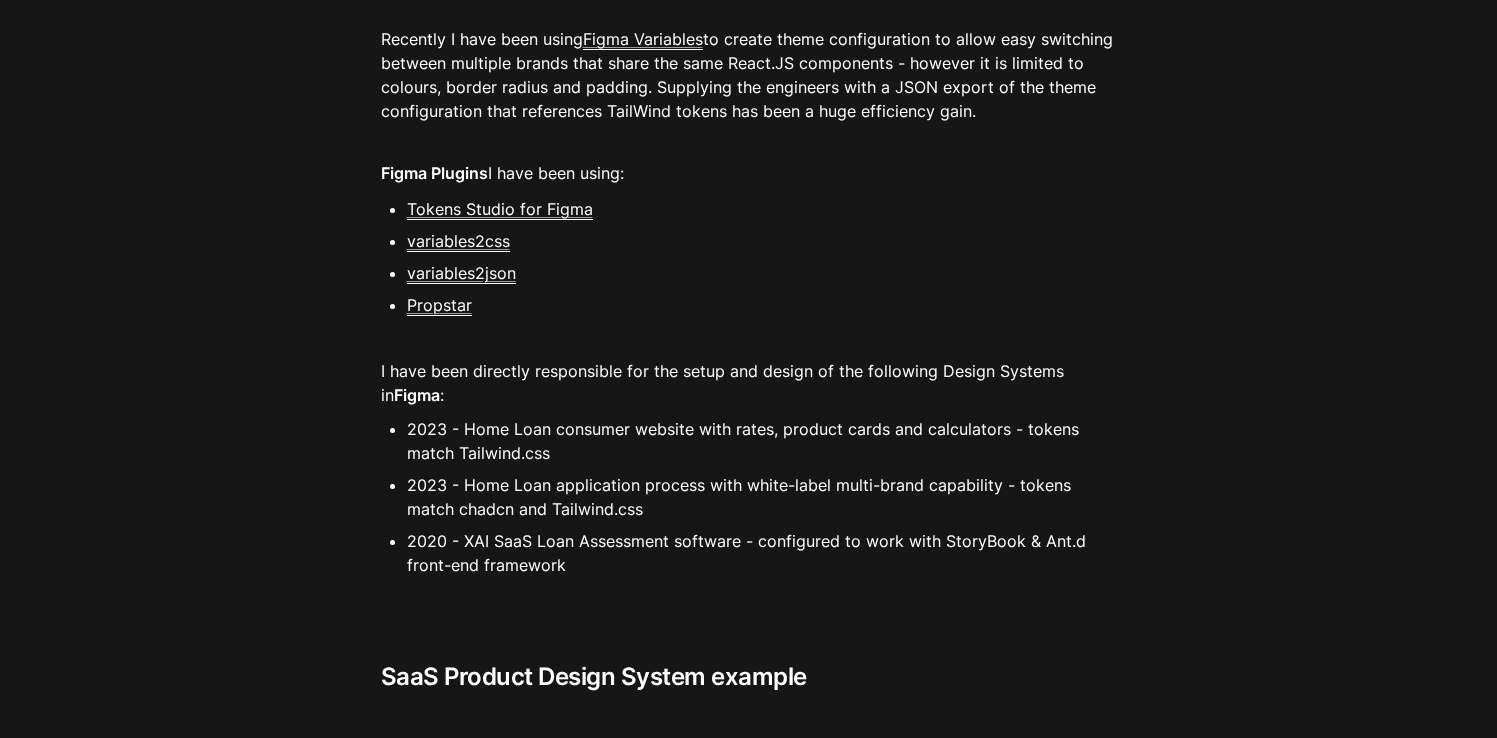 scroll, scrollTop: 4665, scrollLeft: 0, axis: vertical 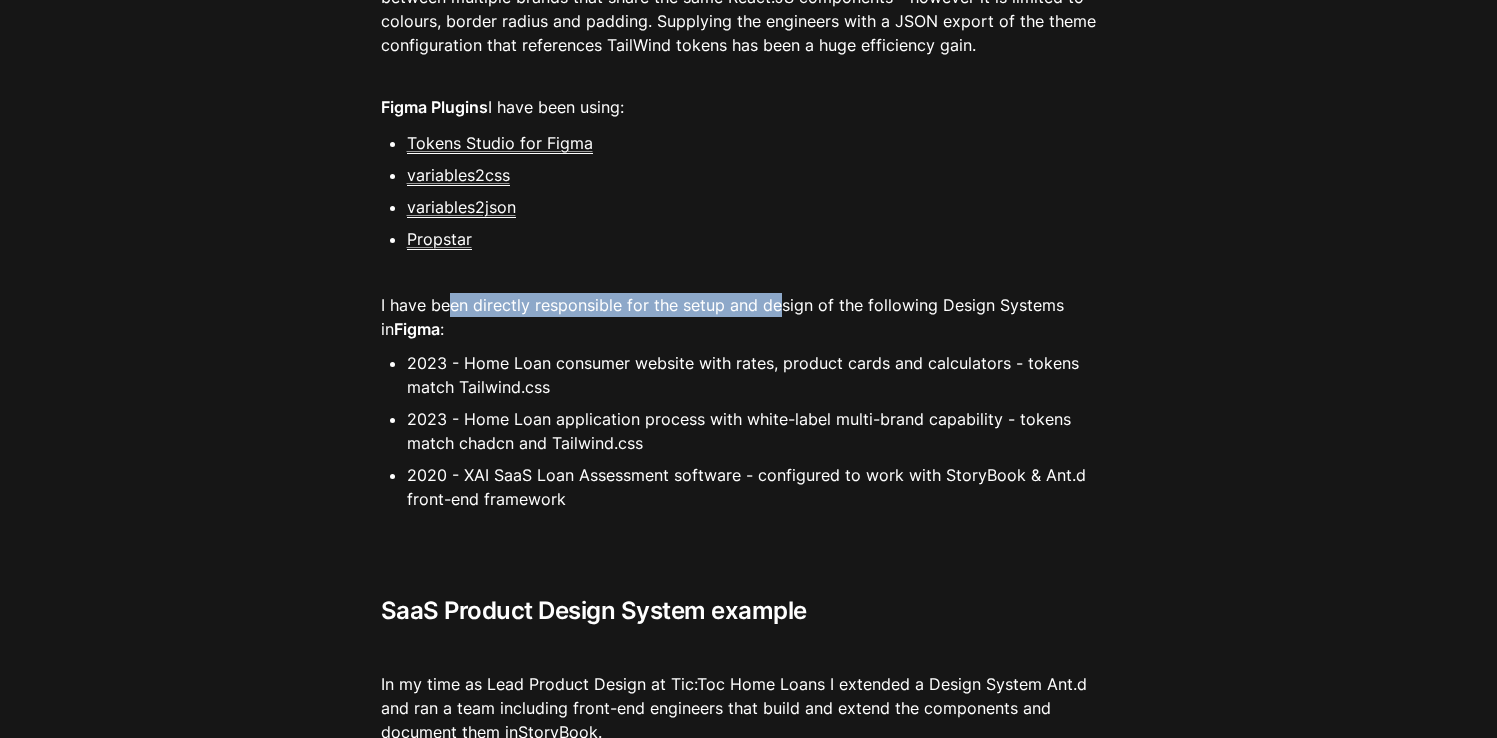 drag, startPoint x: 510, startPoint y: 308, endPoint x: 778, endPoint y: 307, distance: 268.00186 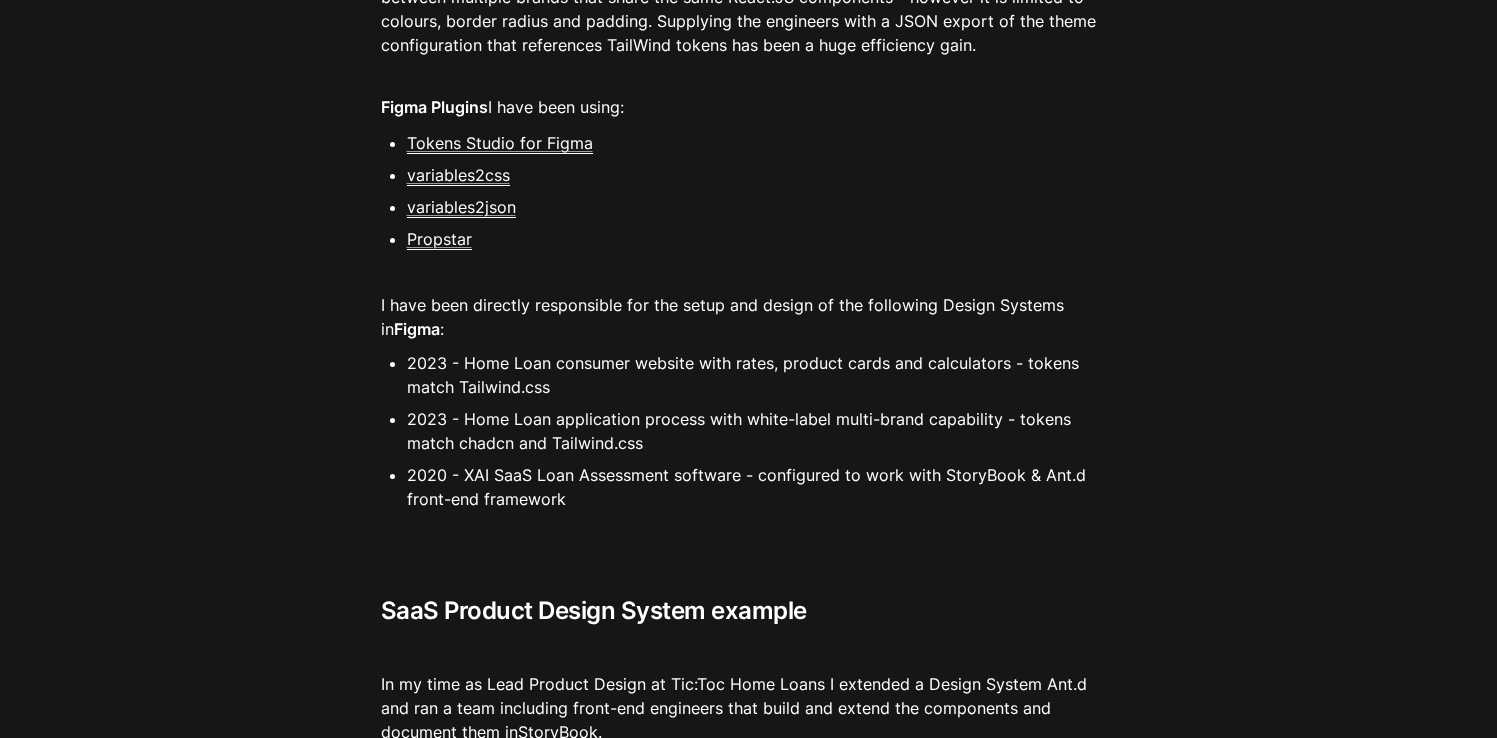 drag, startPoint x: 452, startPoint y: 351, endPoint x: 612, endPoint y: 349, distance: 160.0125 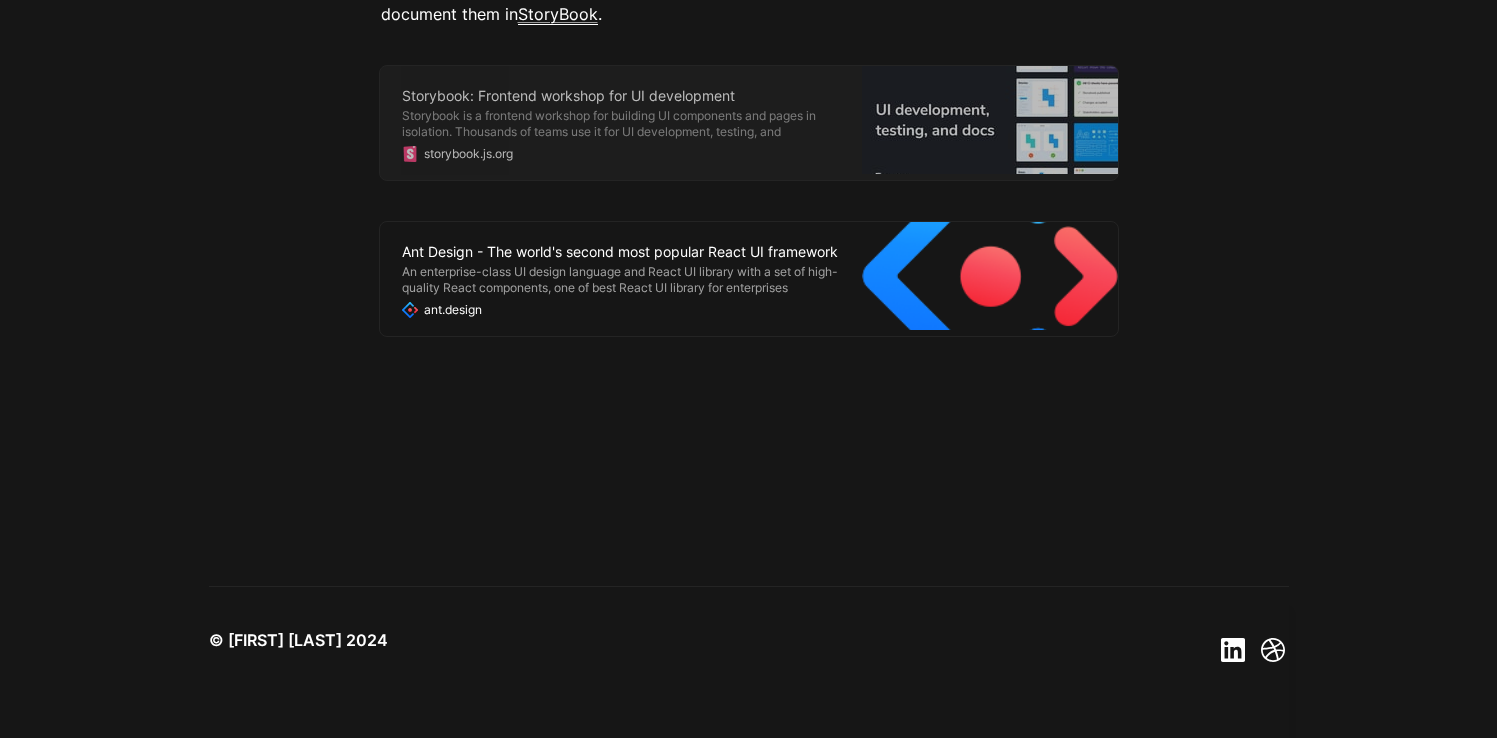 scroll, scrollTop: 5061, scrollLeft: 0, axis: vertical 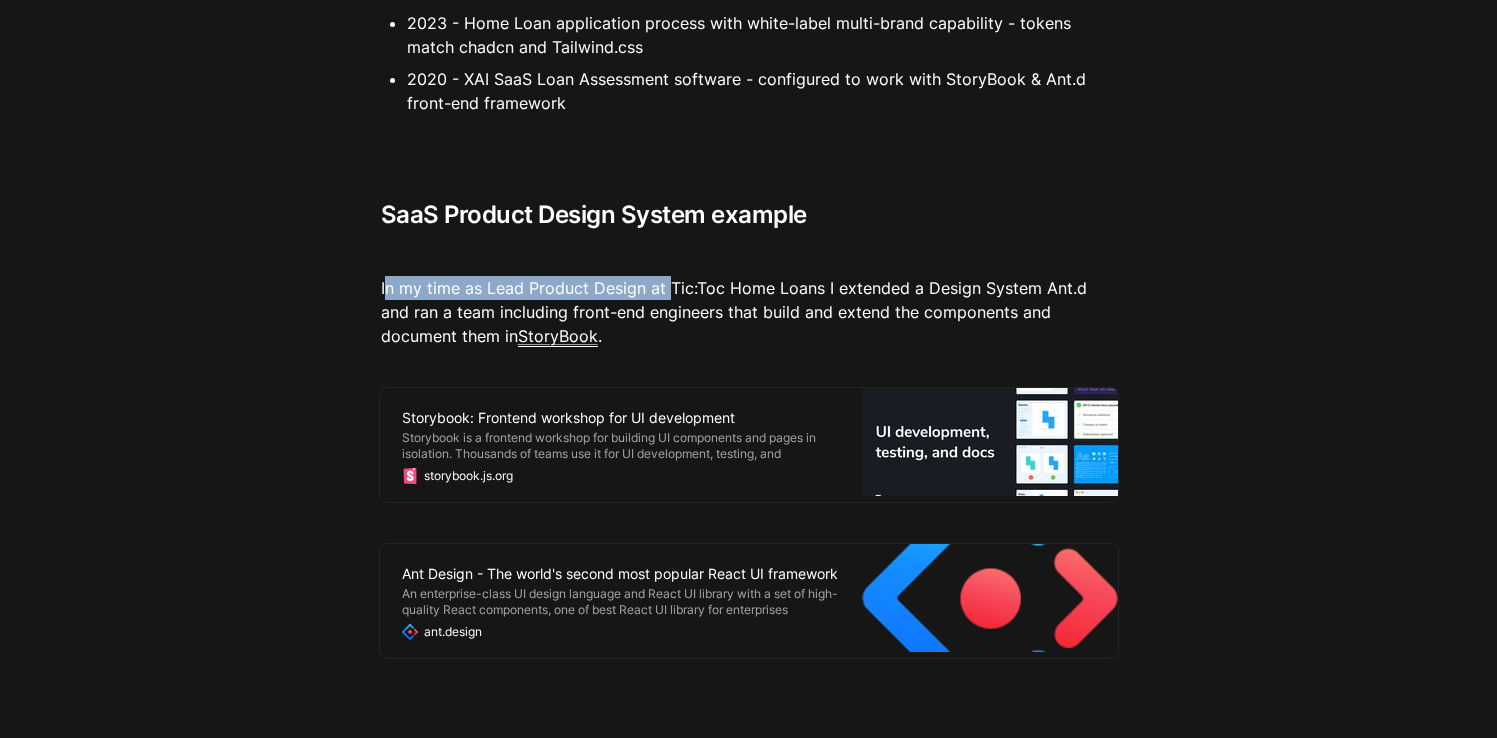 drag, startPoint x: 398, startPoint y: 290, endPoint x: 671, endPoint y: 288, distance: 273.00732 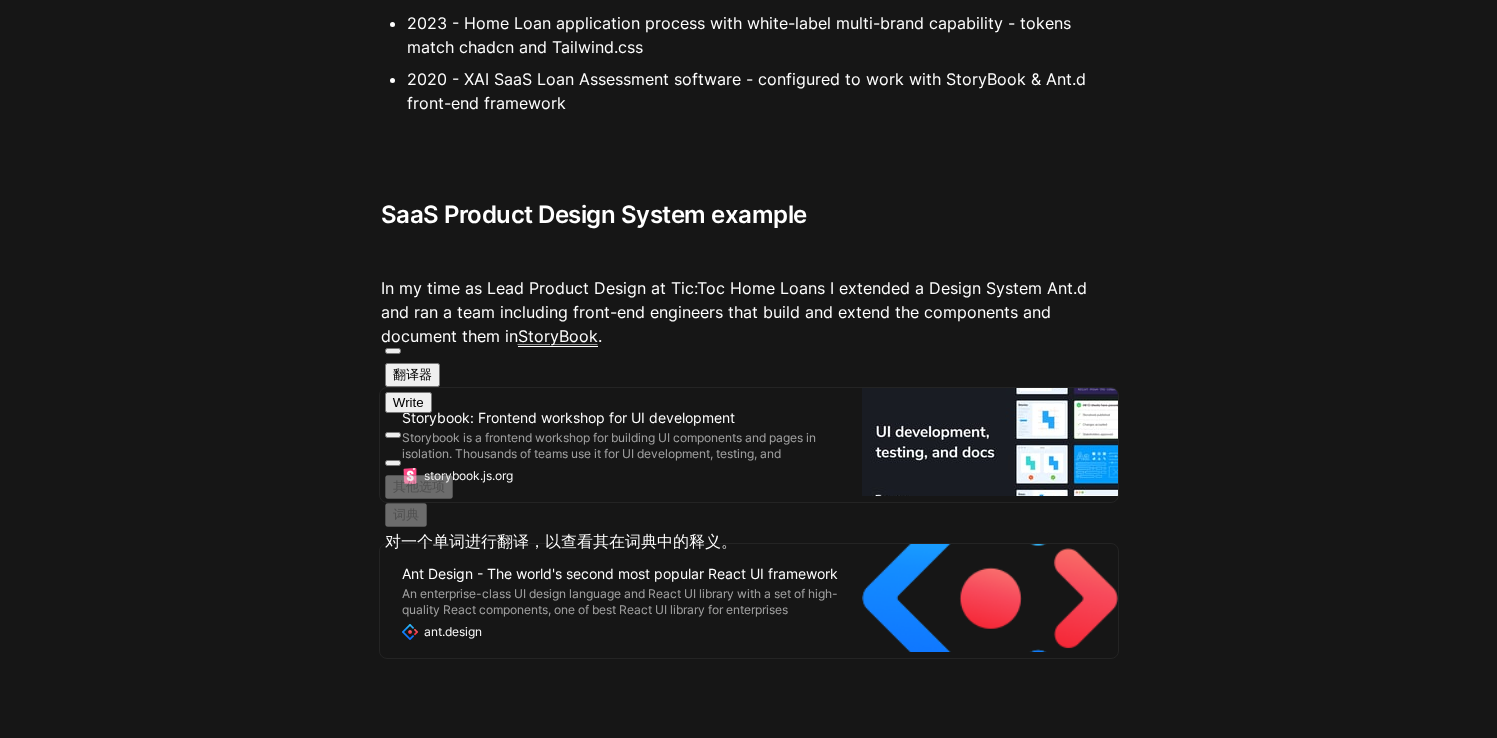 click at bounding box center (749, 257) 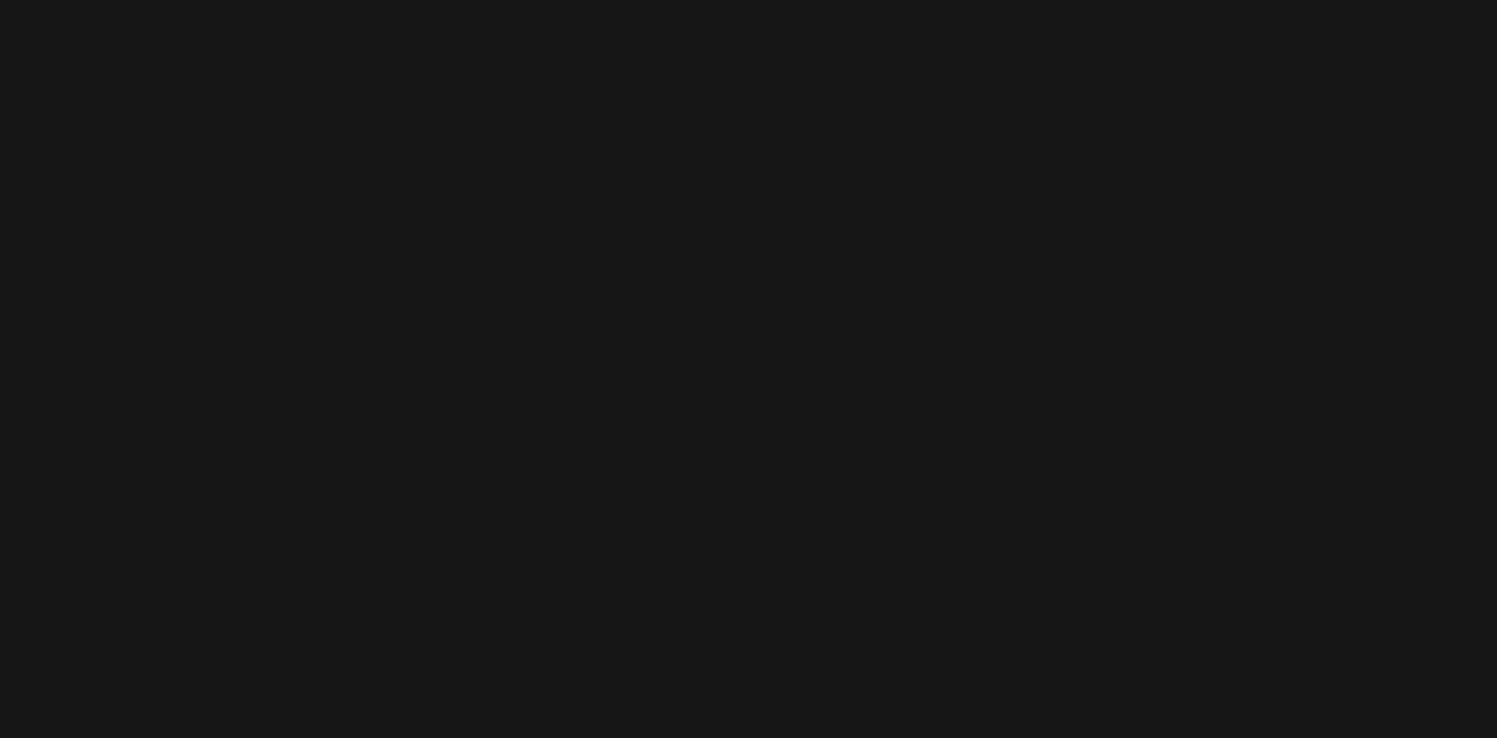 scroll, scrollTop: 123, scrollLeft: 0, axis: vertical 